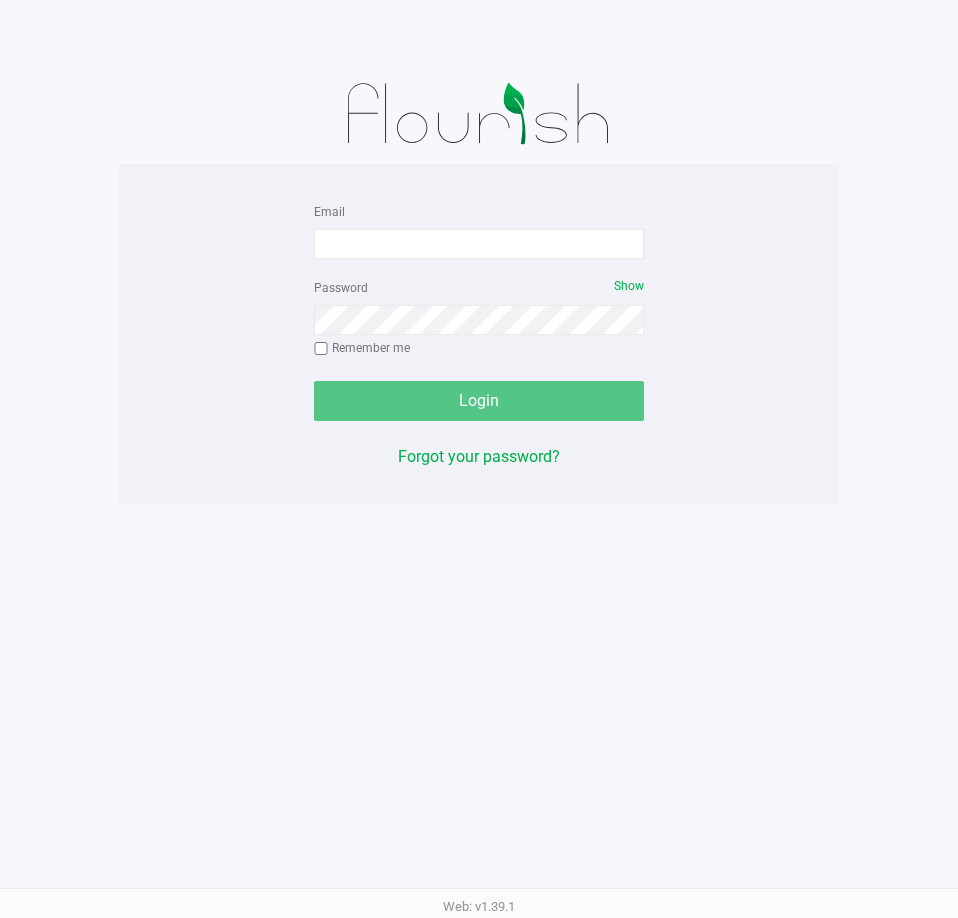 scroll, scrollTop: 0, scrollLeft: 0, axis: both 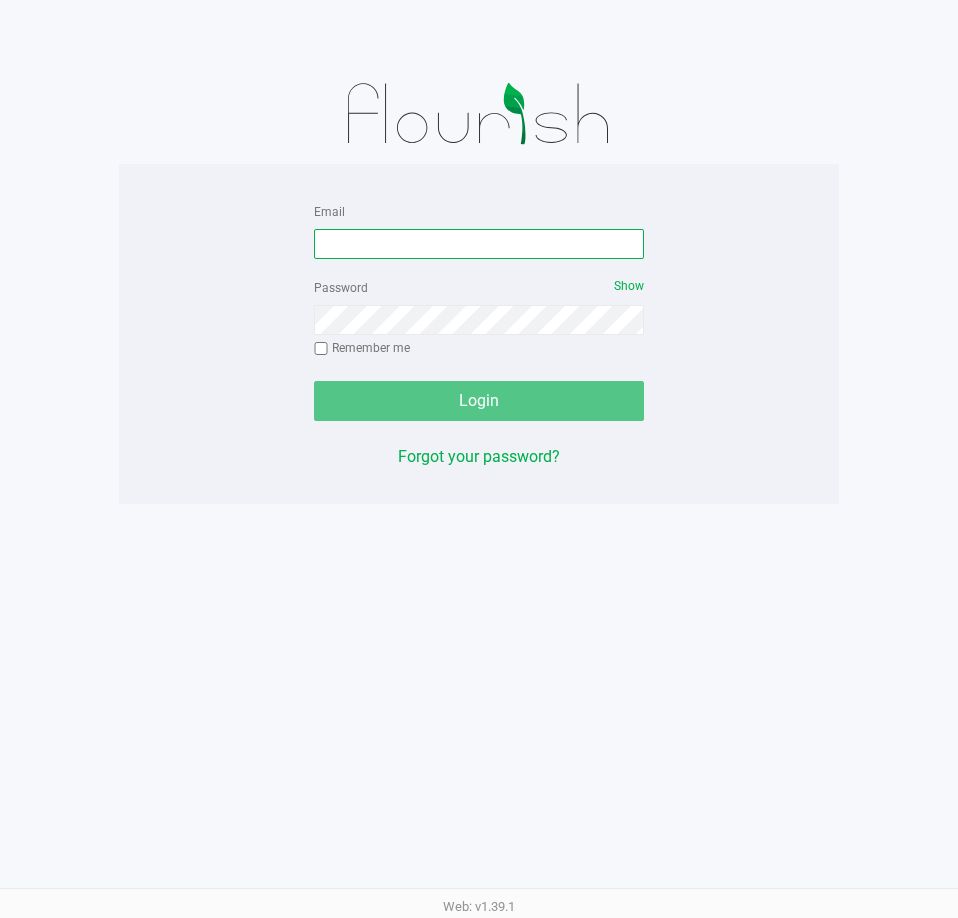 click on "Email" at bounding box center (479, 244) 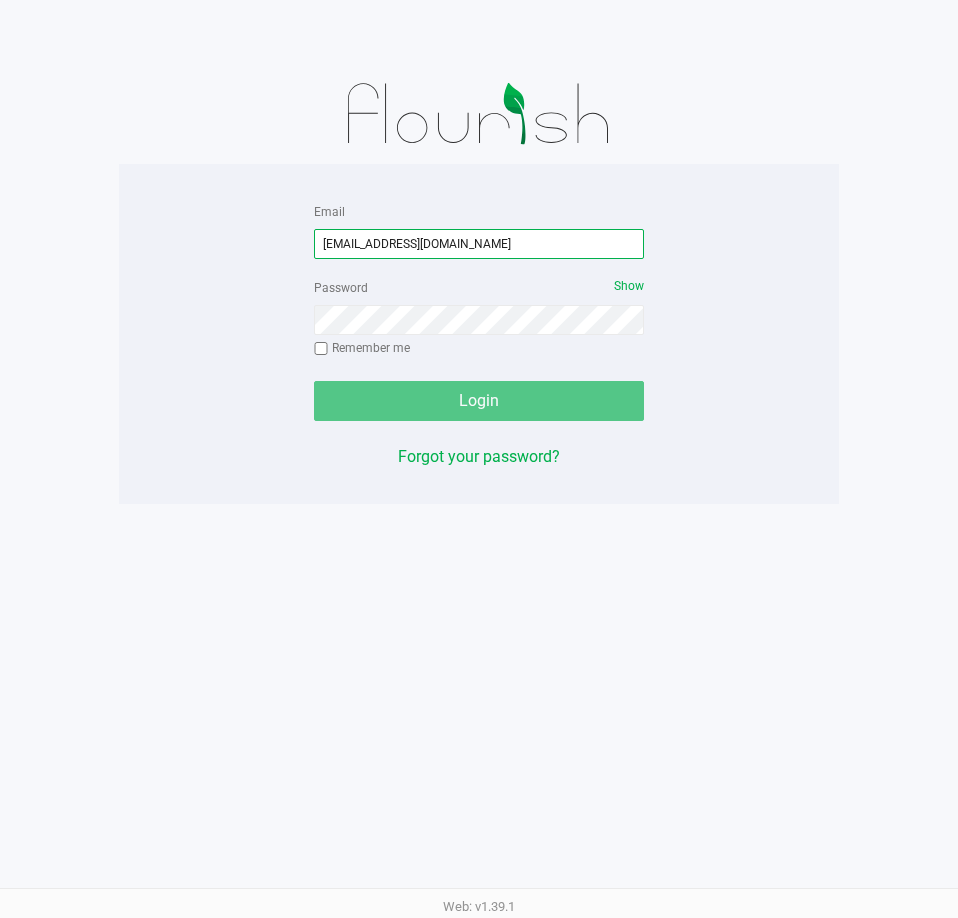 type on "[EMAIL_ADDRESS][DOMAIN_NAME]" 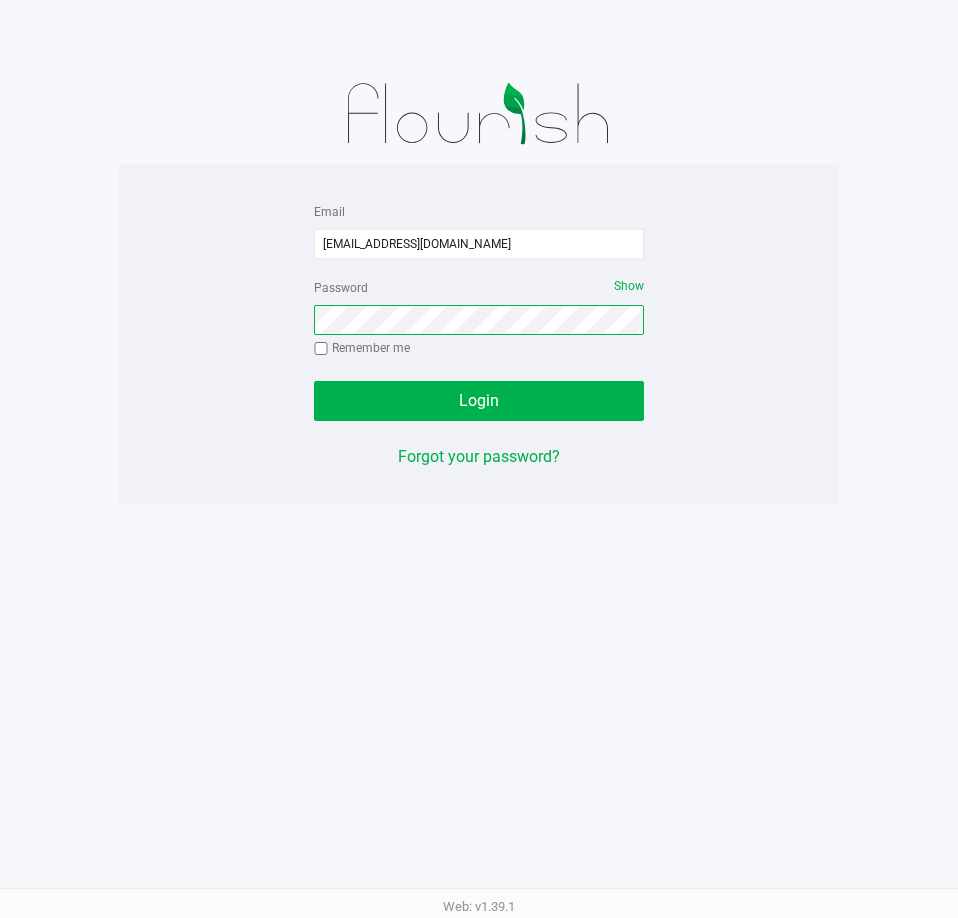 click on "Login" 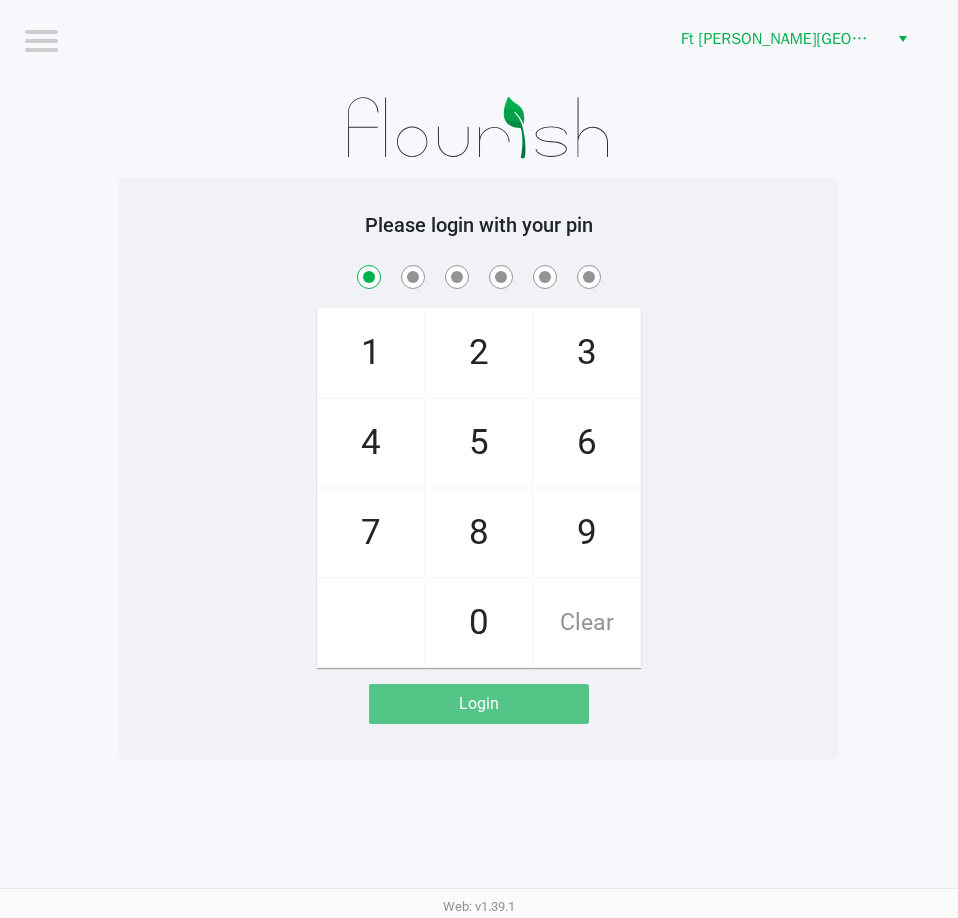 checkbox on "true" 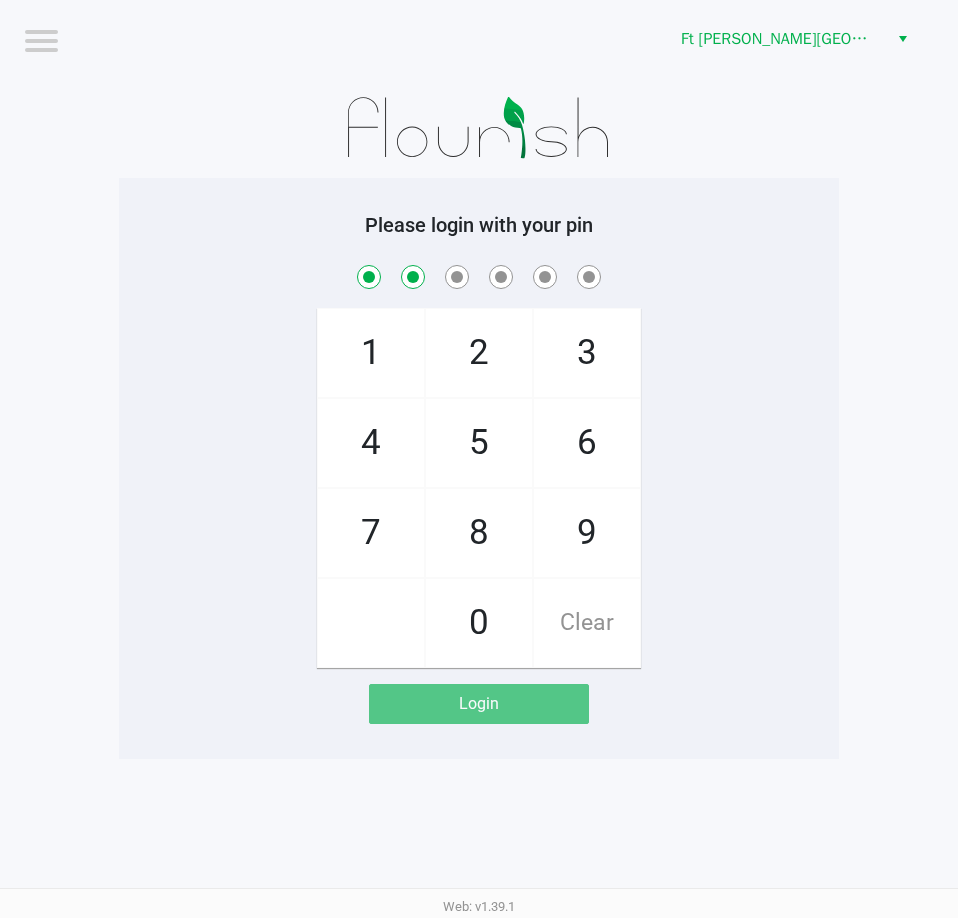 checkbox on "true" 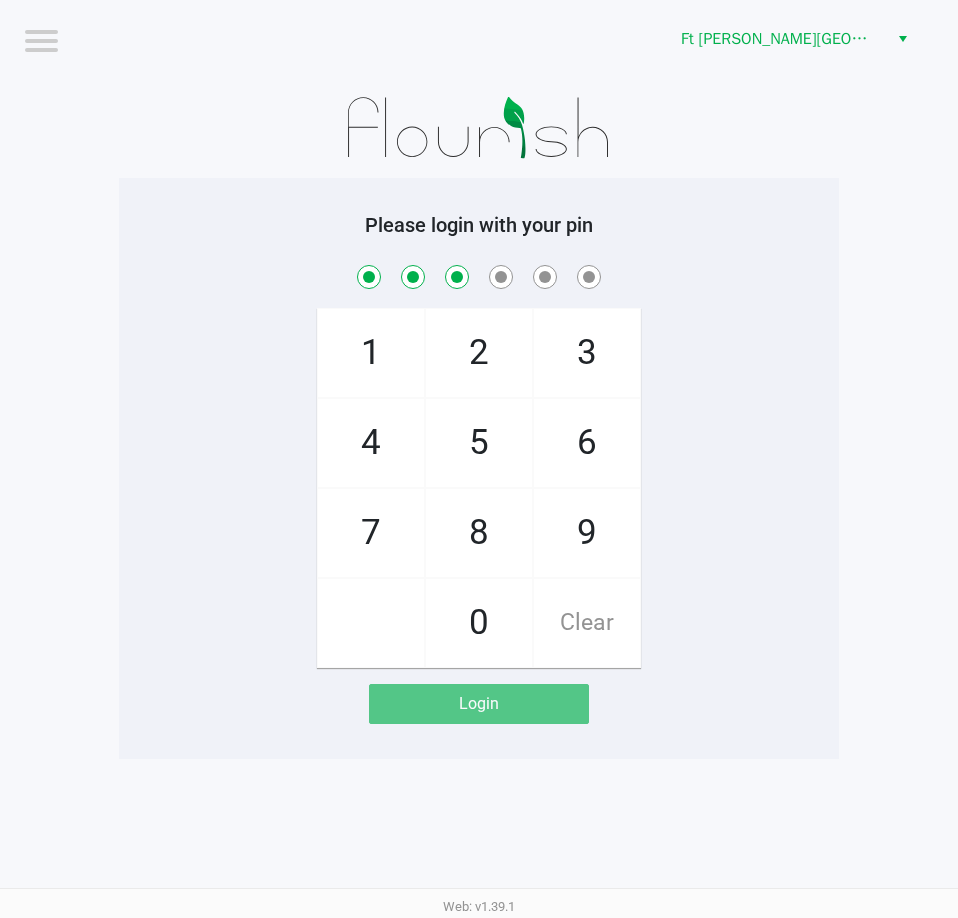checkbox on "true" 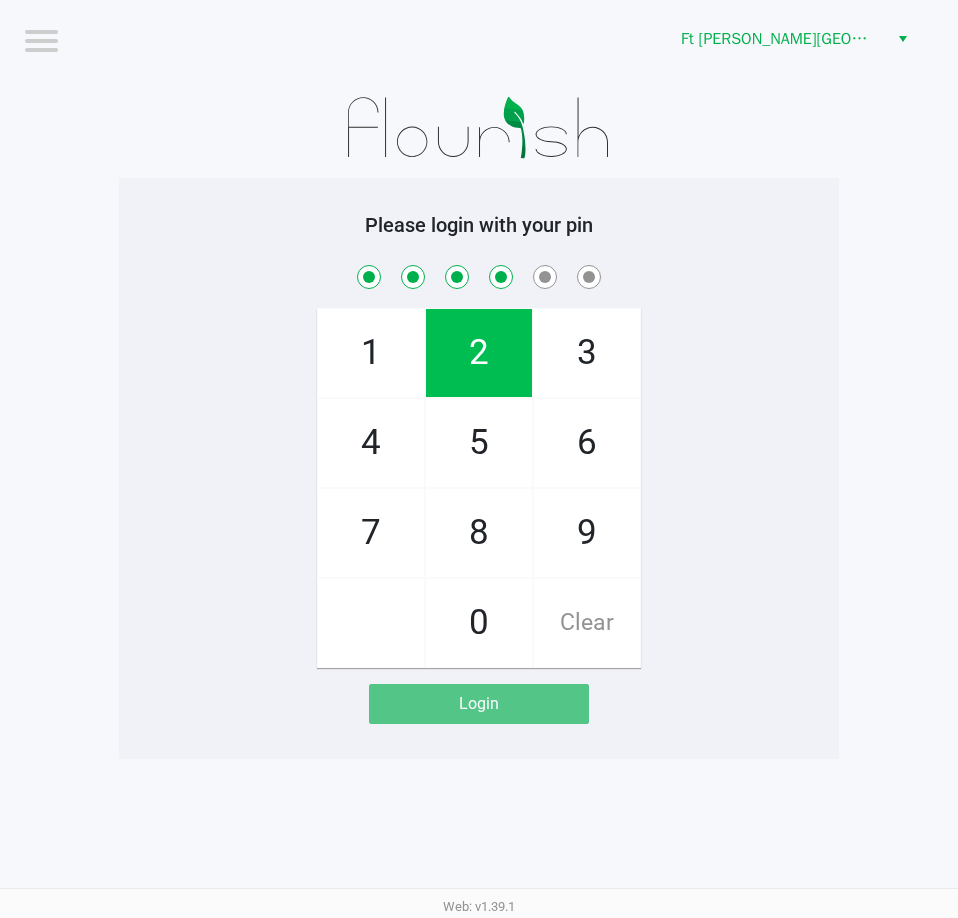 checkbox on "true" 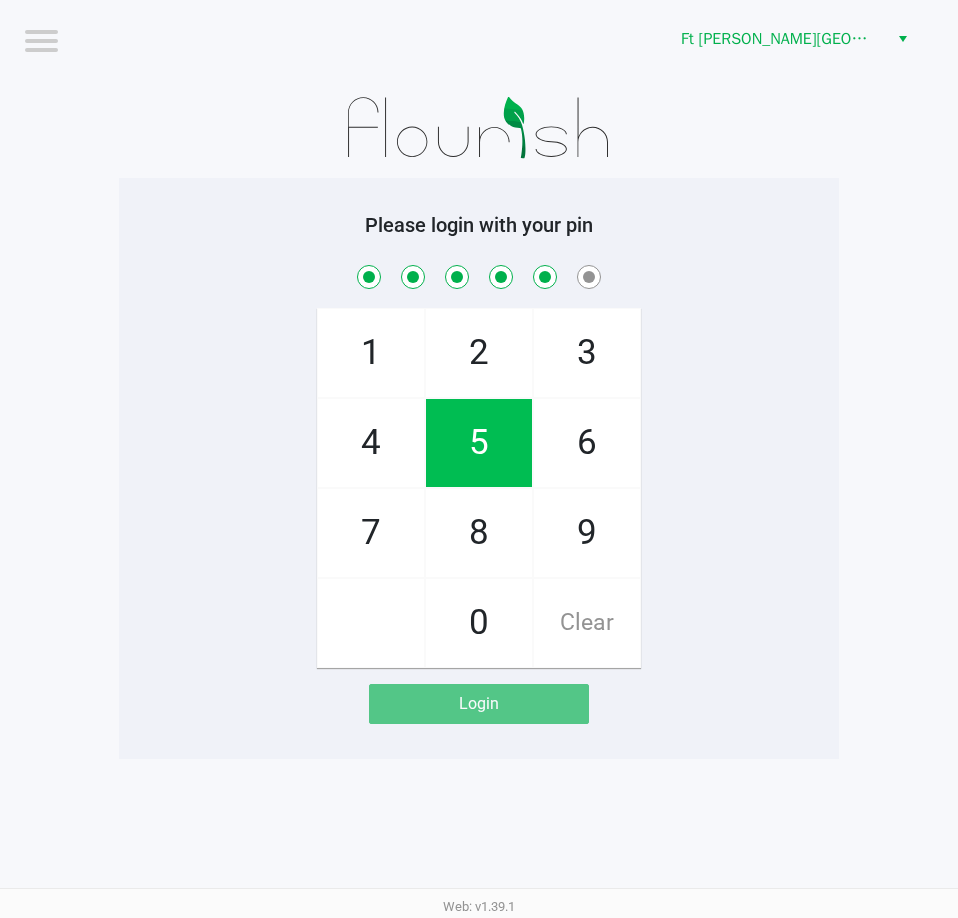 checkbox on "true" 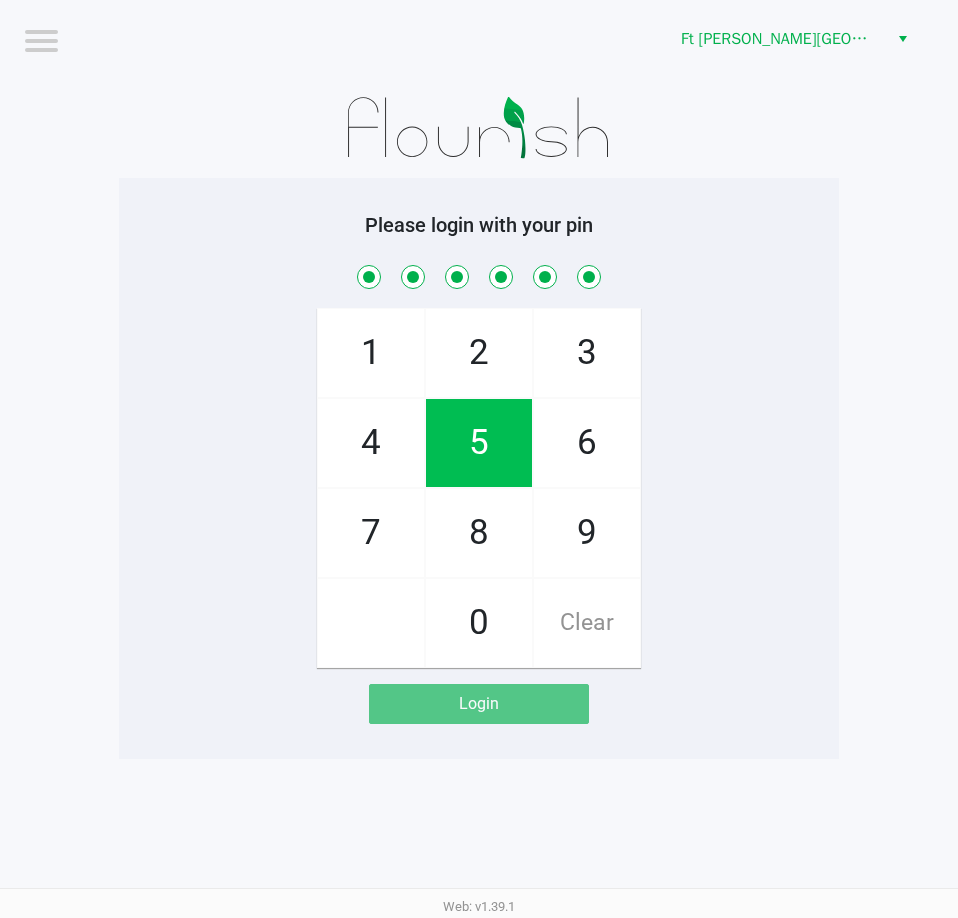 checkbox on "true" 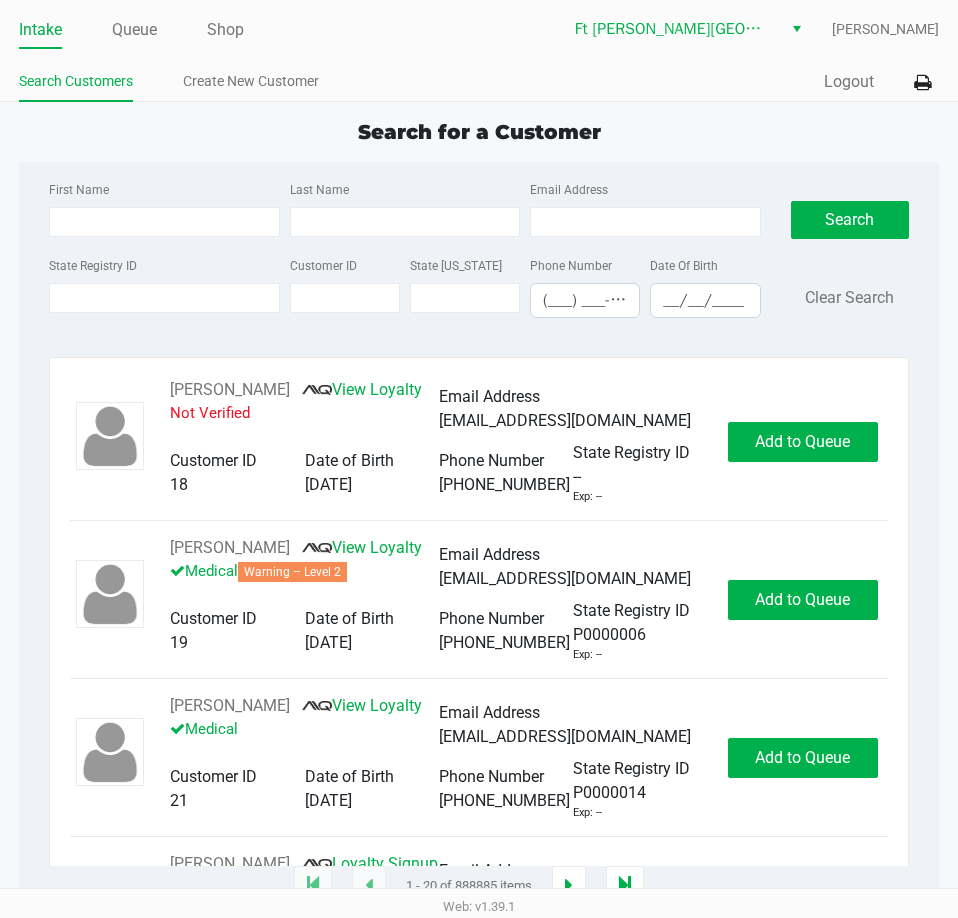 drag, startPoint x: 134, startPoint y: 29, endPoint x: 135, endPoint y: 60, distance: 31.016125 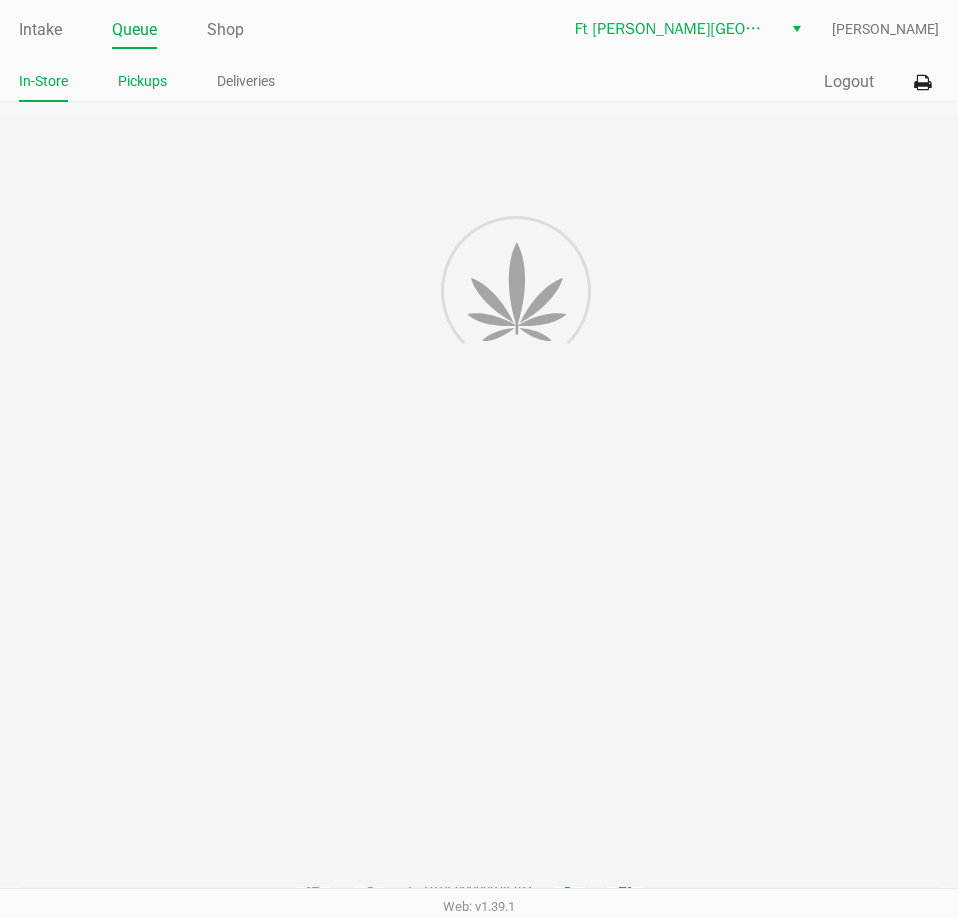 click on "Pickups" 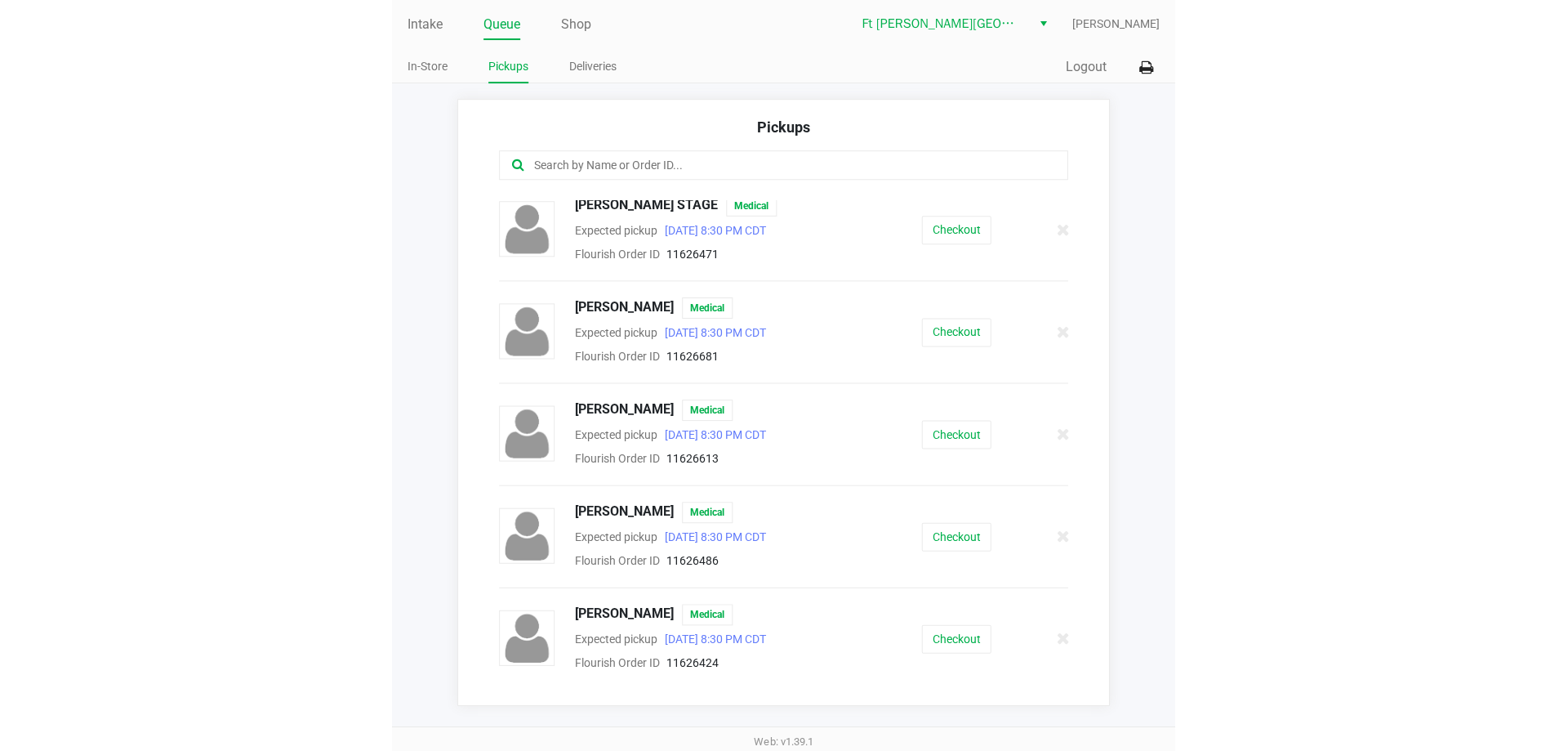 scroll, scrollTop: 704, scrollLeft: 0, axis: vertical 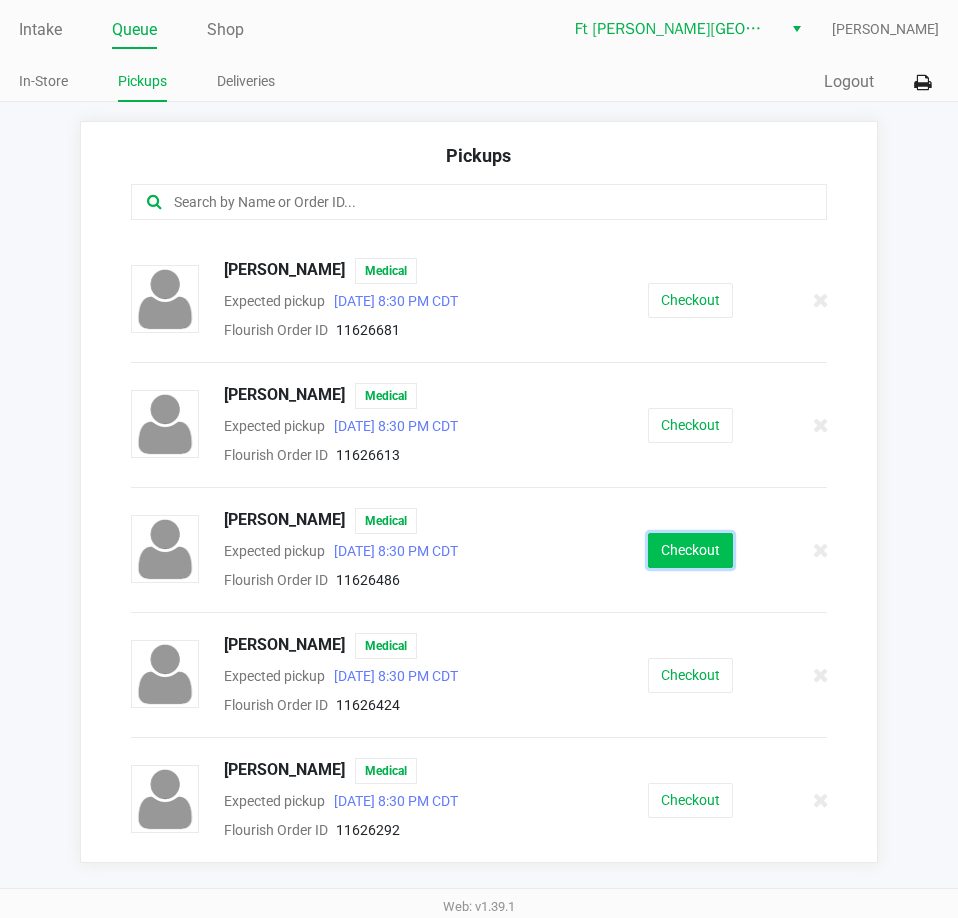 click on "Checkout" 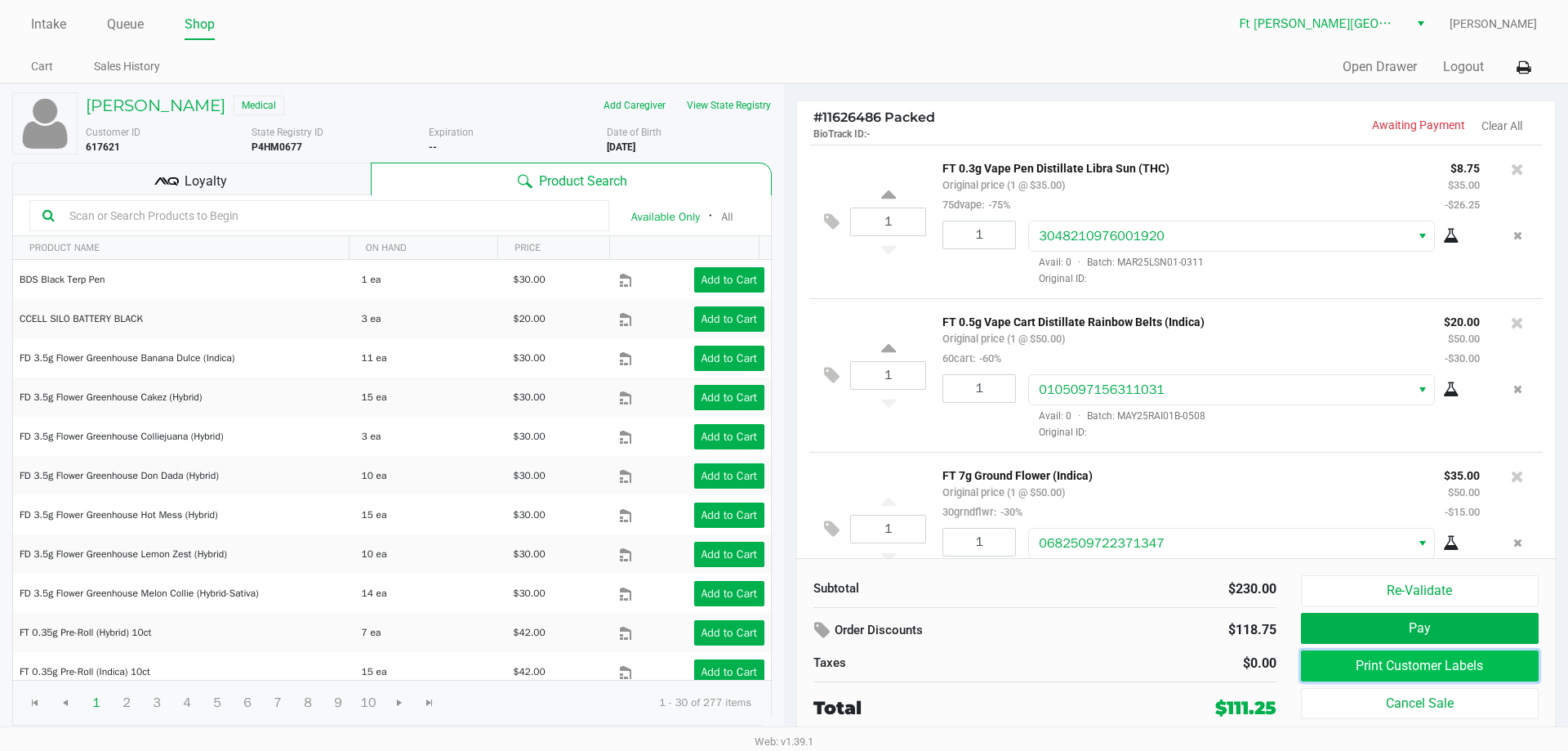 click on "Print Customer Labels" 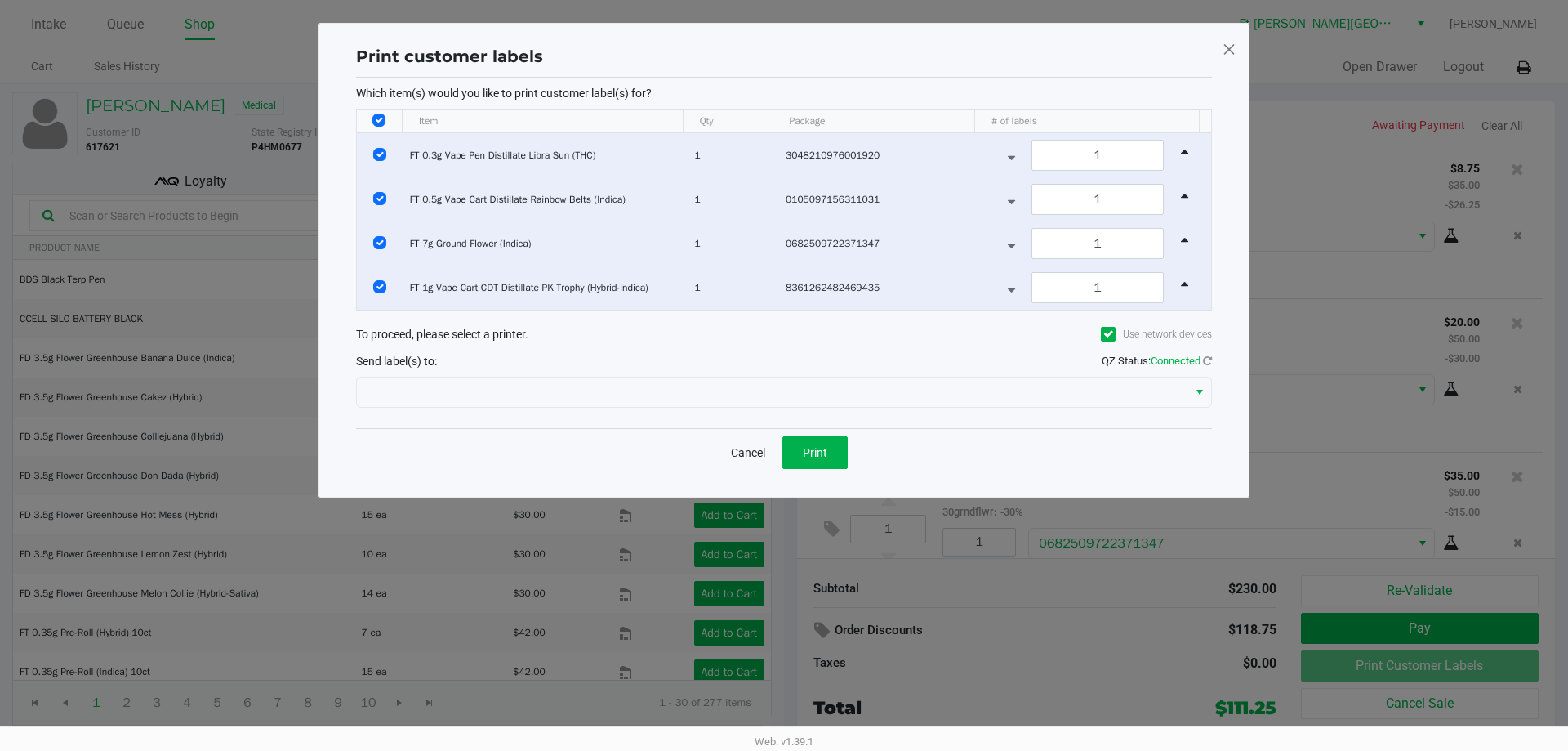 click on "Which item(s) would you like to print customer label(s) for?  Item Qty Package # of labels  FT 0.3g Vape Pen Distillate Libra Sun (THC)   1   3048210976001920  1  FT 0.5g Vape Cart Distillate Rainbow Belts (Indica)   1   0105097156311031  1  FT 7g Ground Flower (Indica)   1   0682509722371347  1  FT 1g Vape Cart CDT Distillate PK Trophy (Hybrid-Indica)   1   8361262482469435  1 To proceed, please select a printer.  Use network devices  Send label(s) to:  QZ Status:   Connected" 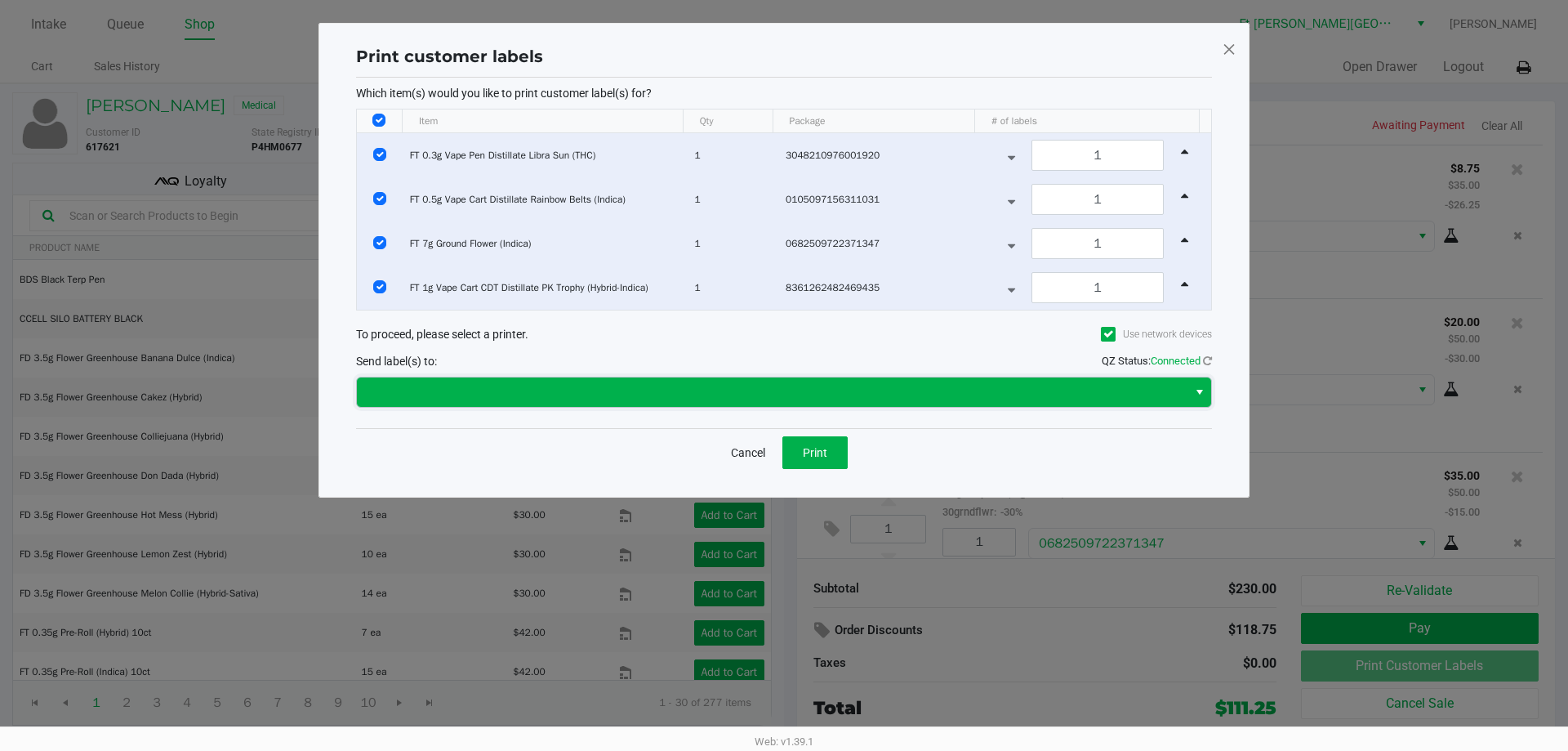 click at bounding box center [772, 392] 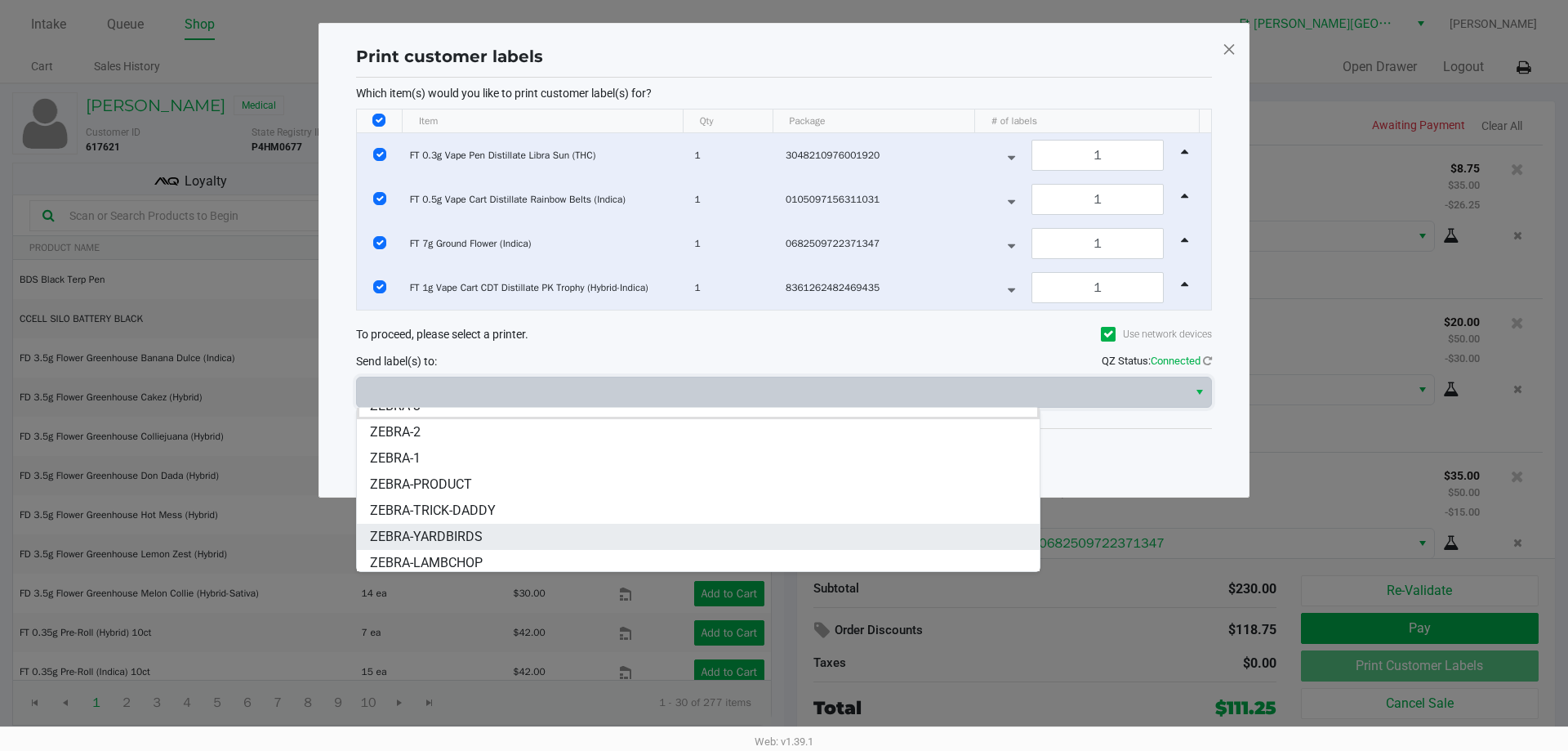 scroll, scrollTop: 20, scrollLeft: 0, axis: vertical 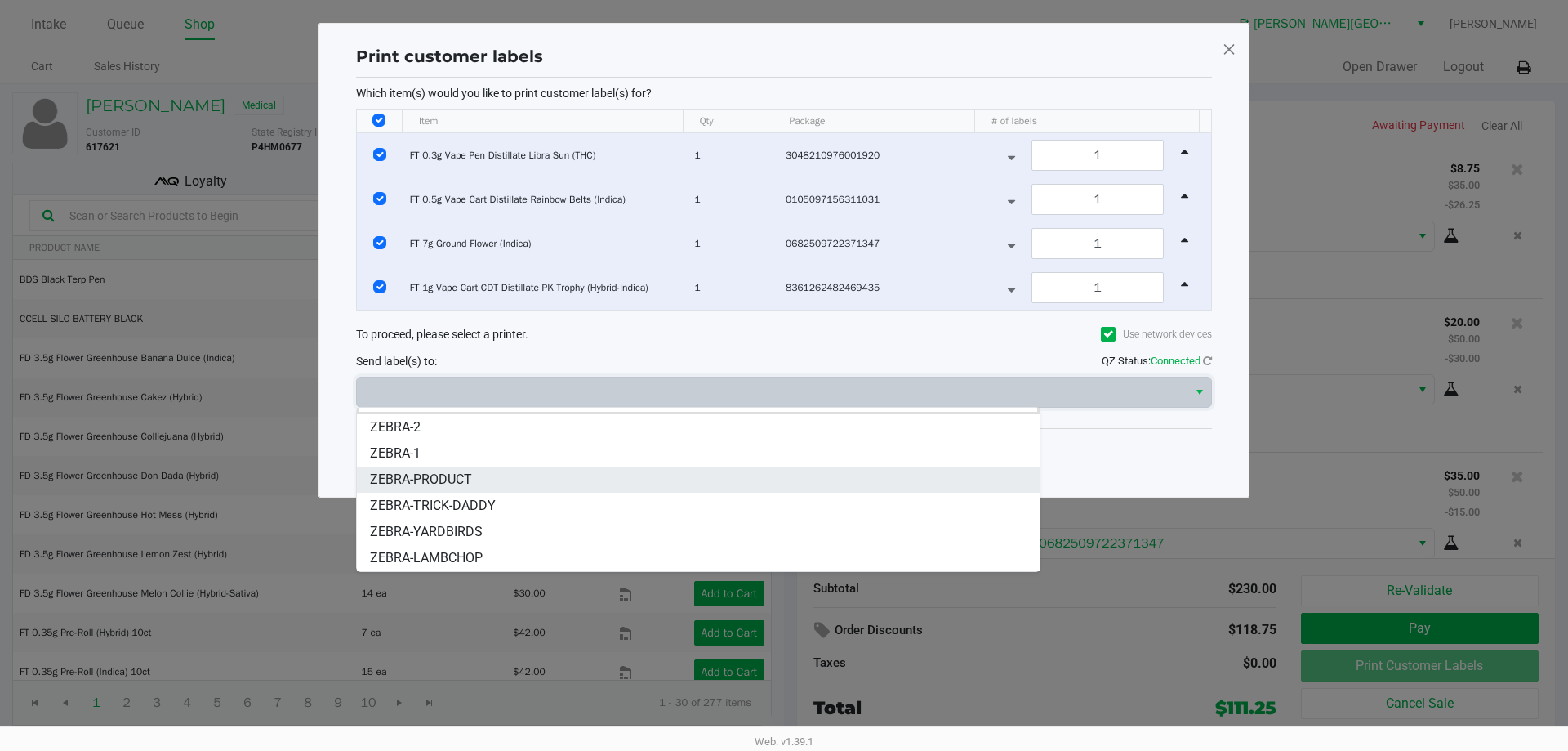 click on "ZEBRA-PRODUCT" at bounding box center (698, 480) 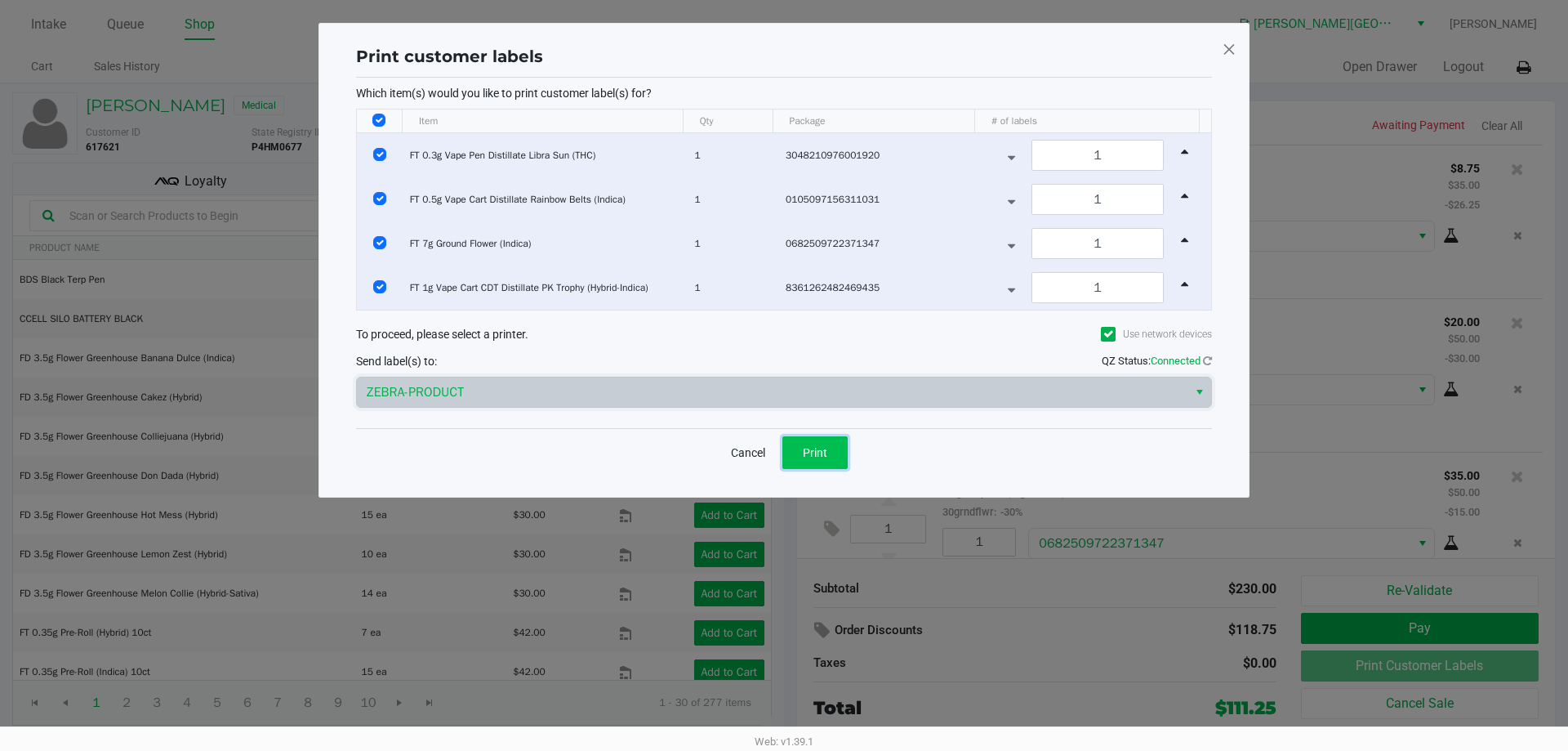 click on "Print" 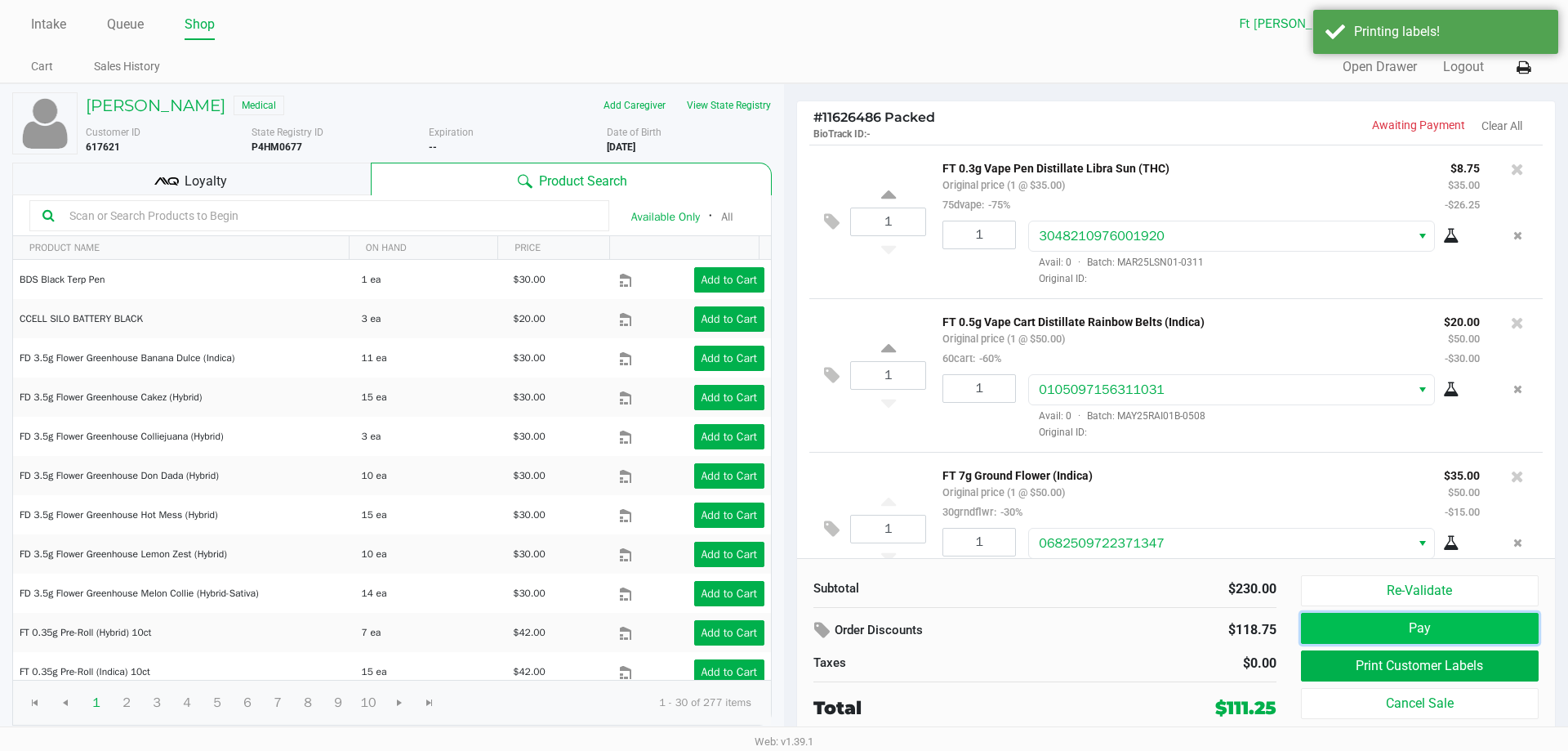 click on "Pay" 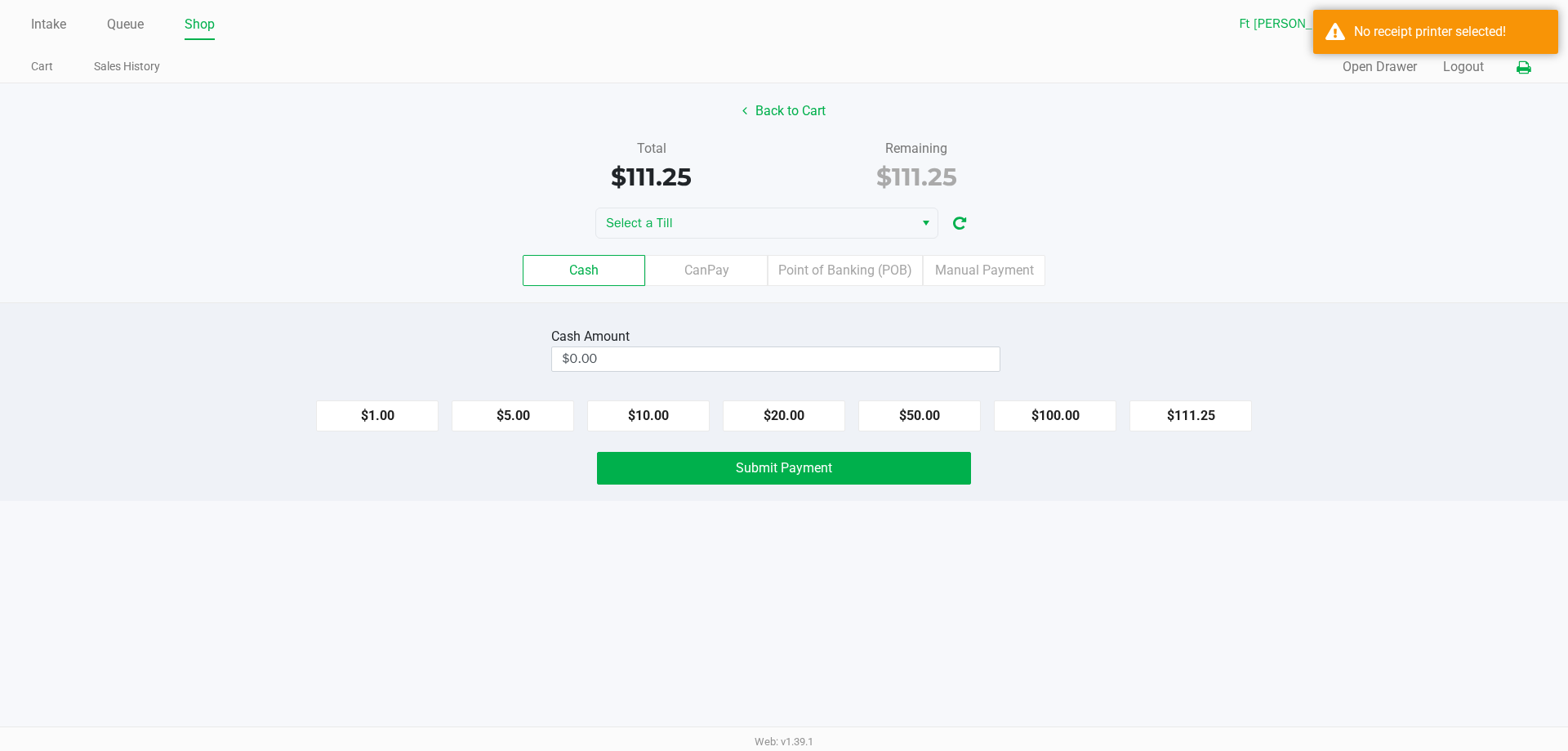 click 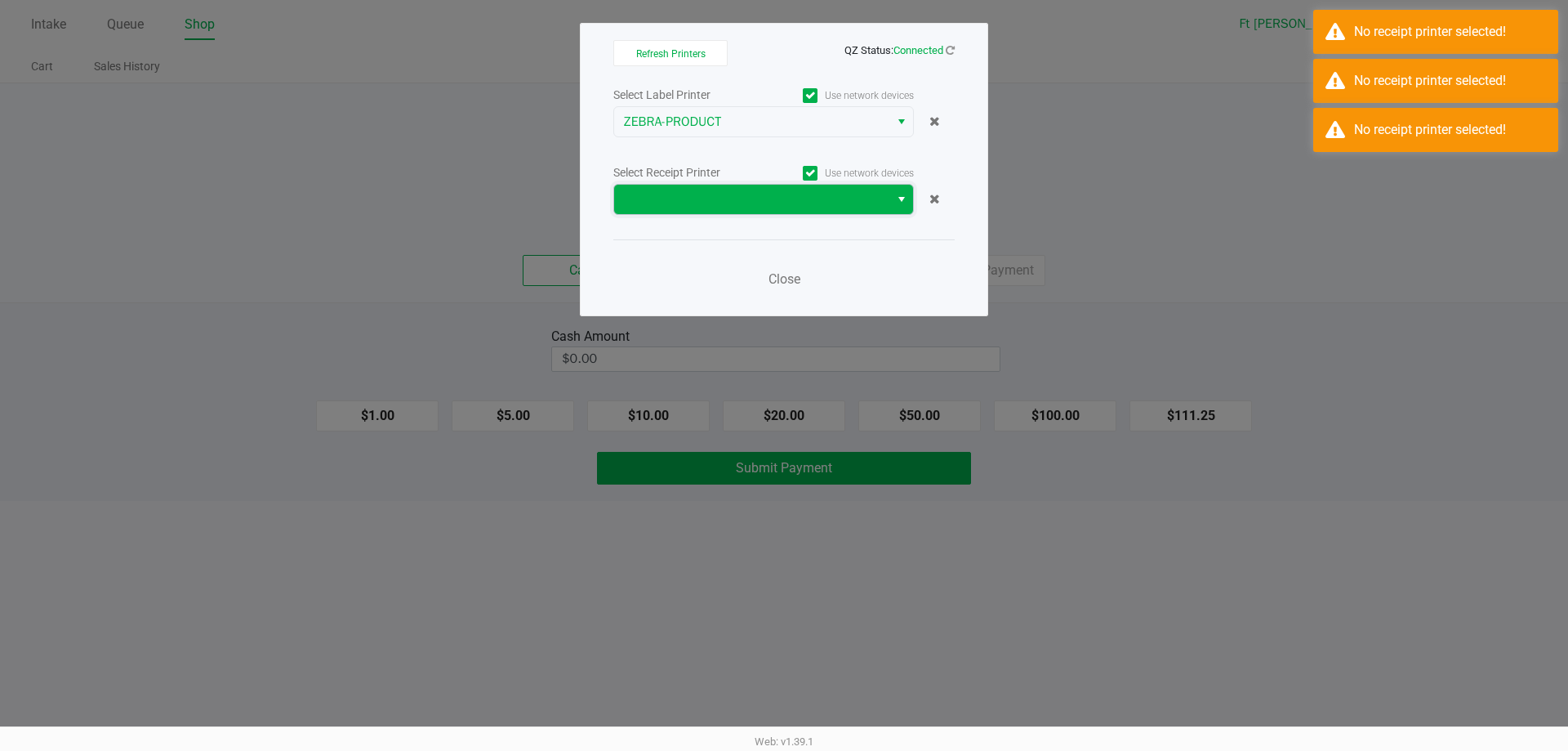 click at bounding box center (751, 199) 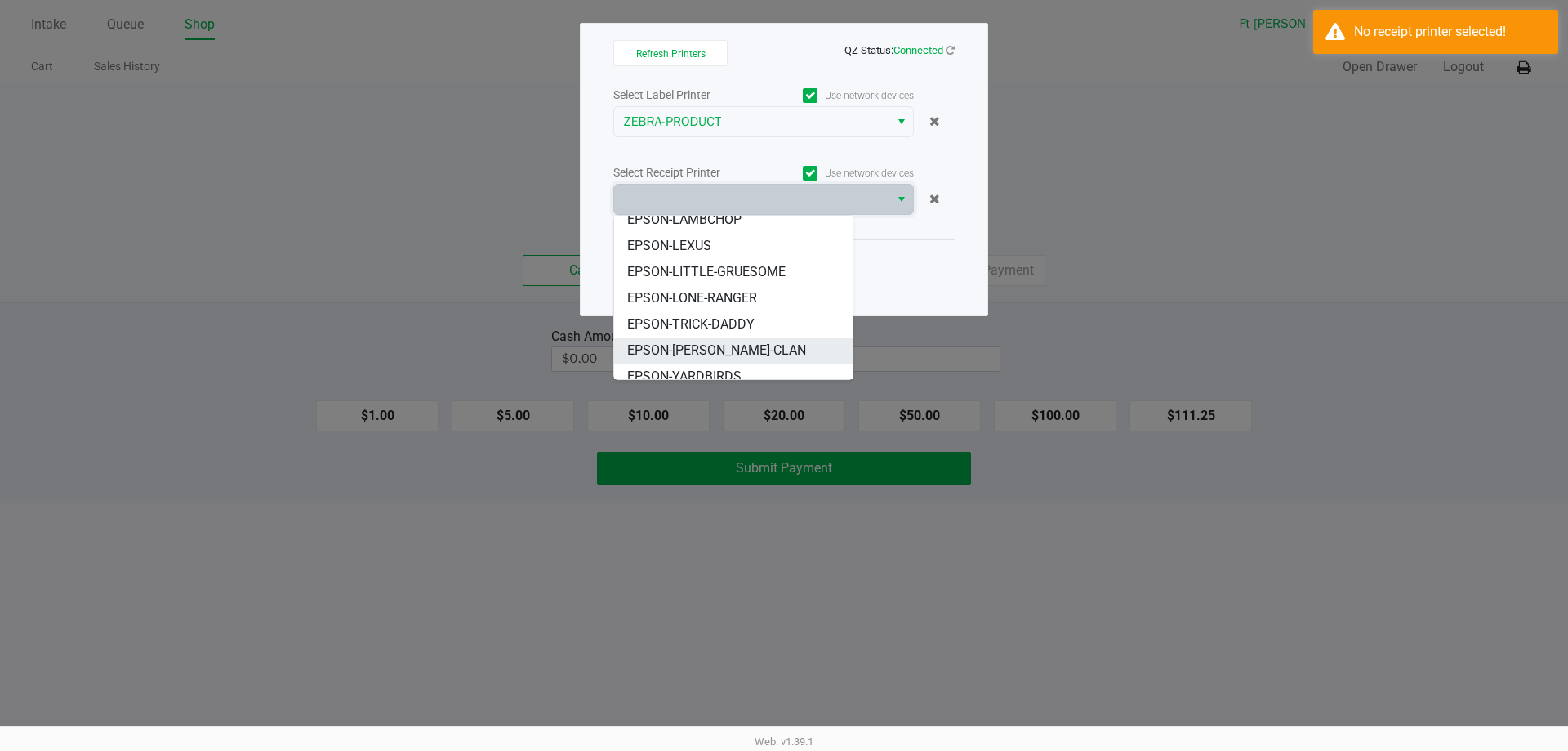 scroll, scrollTop: 46, scrollLeft: 0, axis: vertical 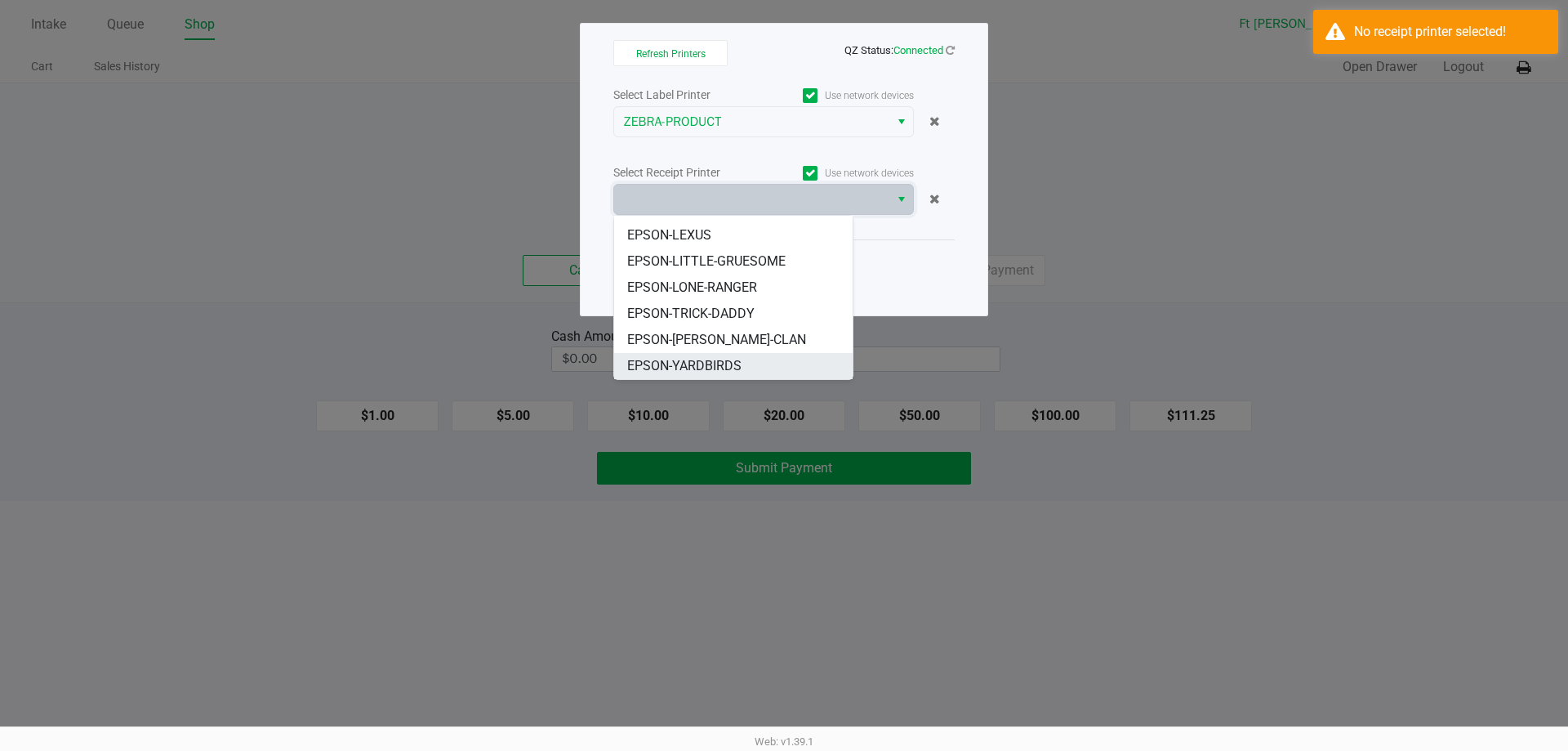click on "EPSON-YARDBIRDS" at bounding box center (684, 366) 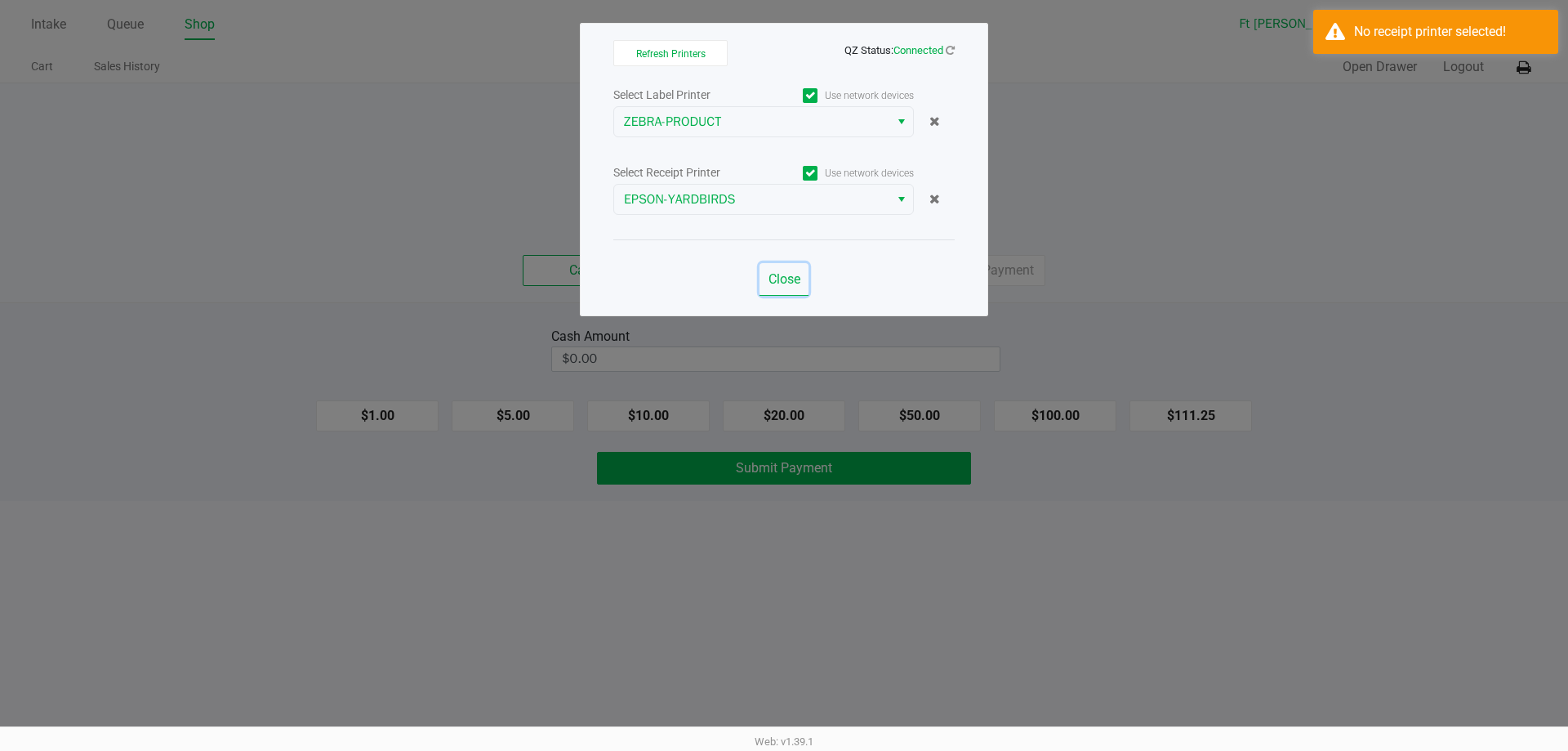 click on "Close" 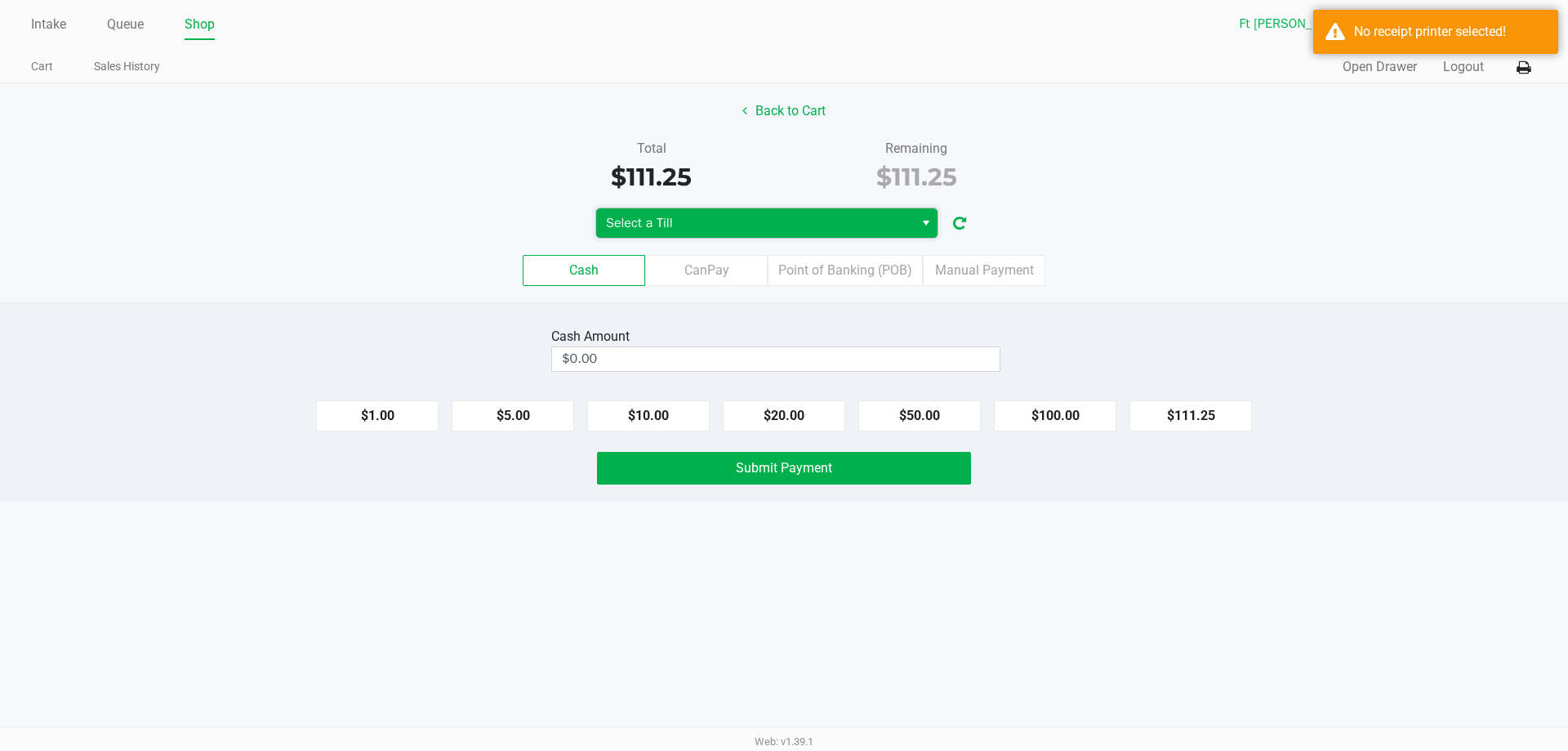 click on "Select a Till" at bounding box center [755, 223] 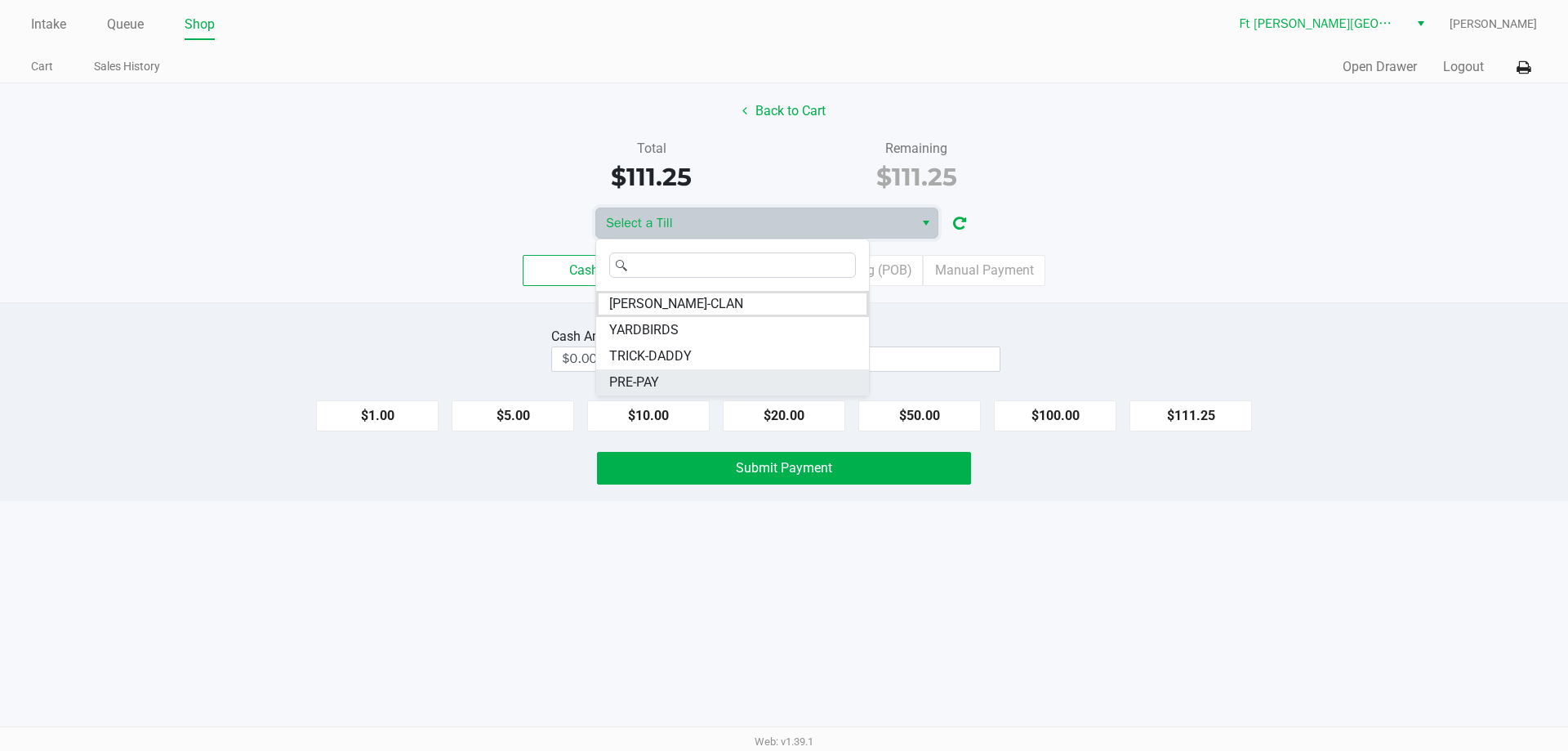 click on "PRE-PAY" at bounding box center [733, 382] 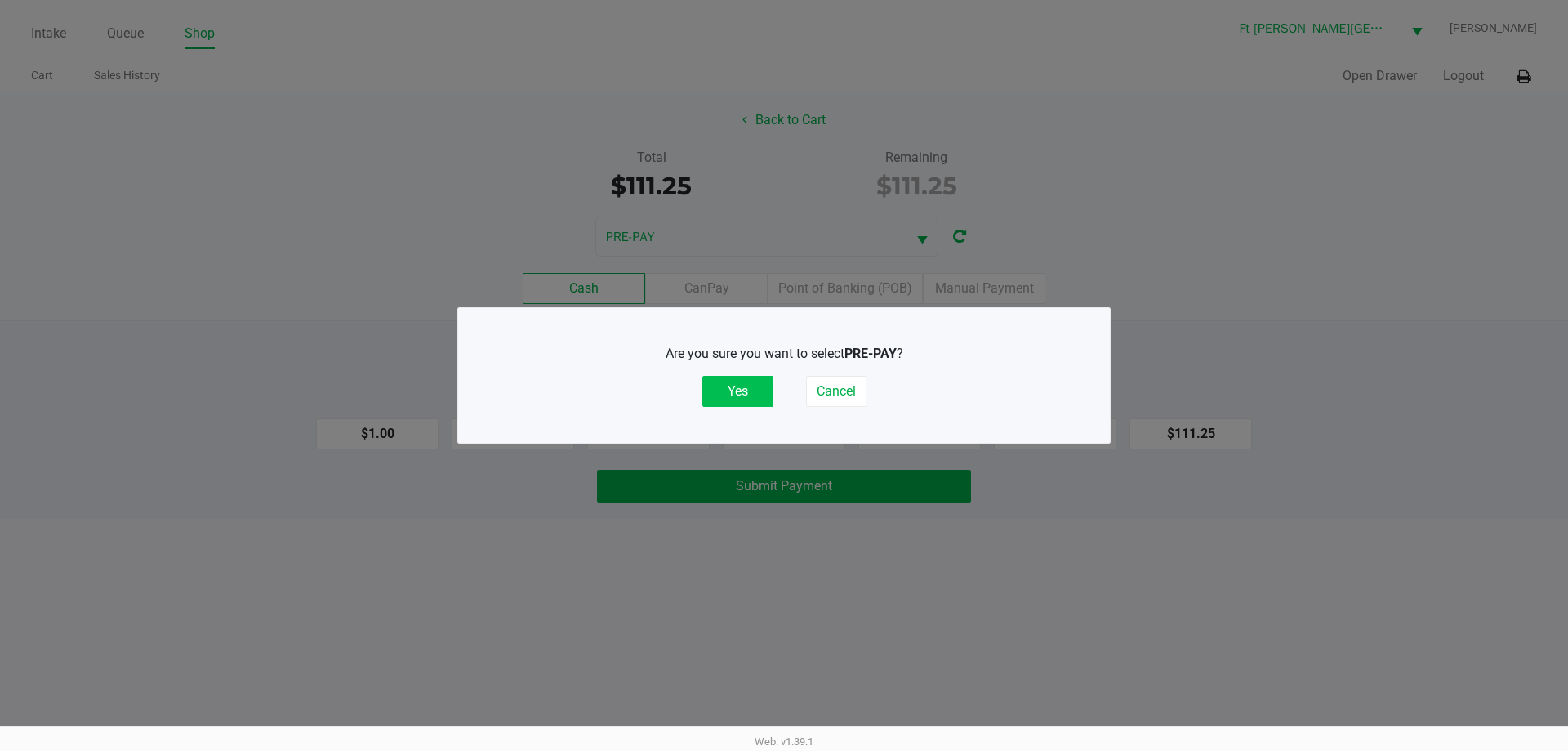click on "Yes" 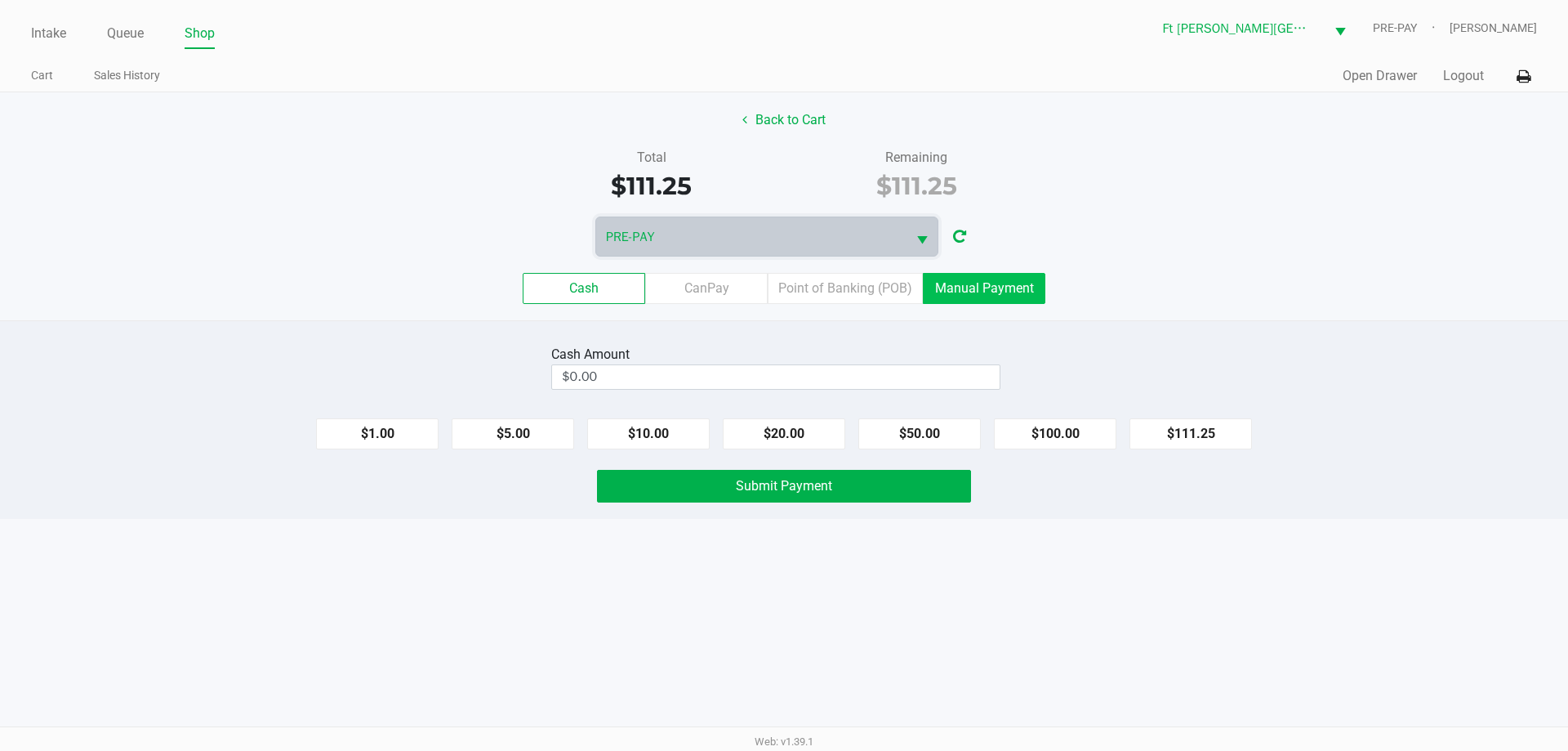 click on "Manual Payment" 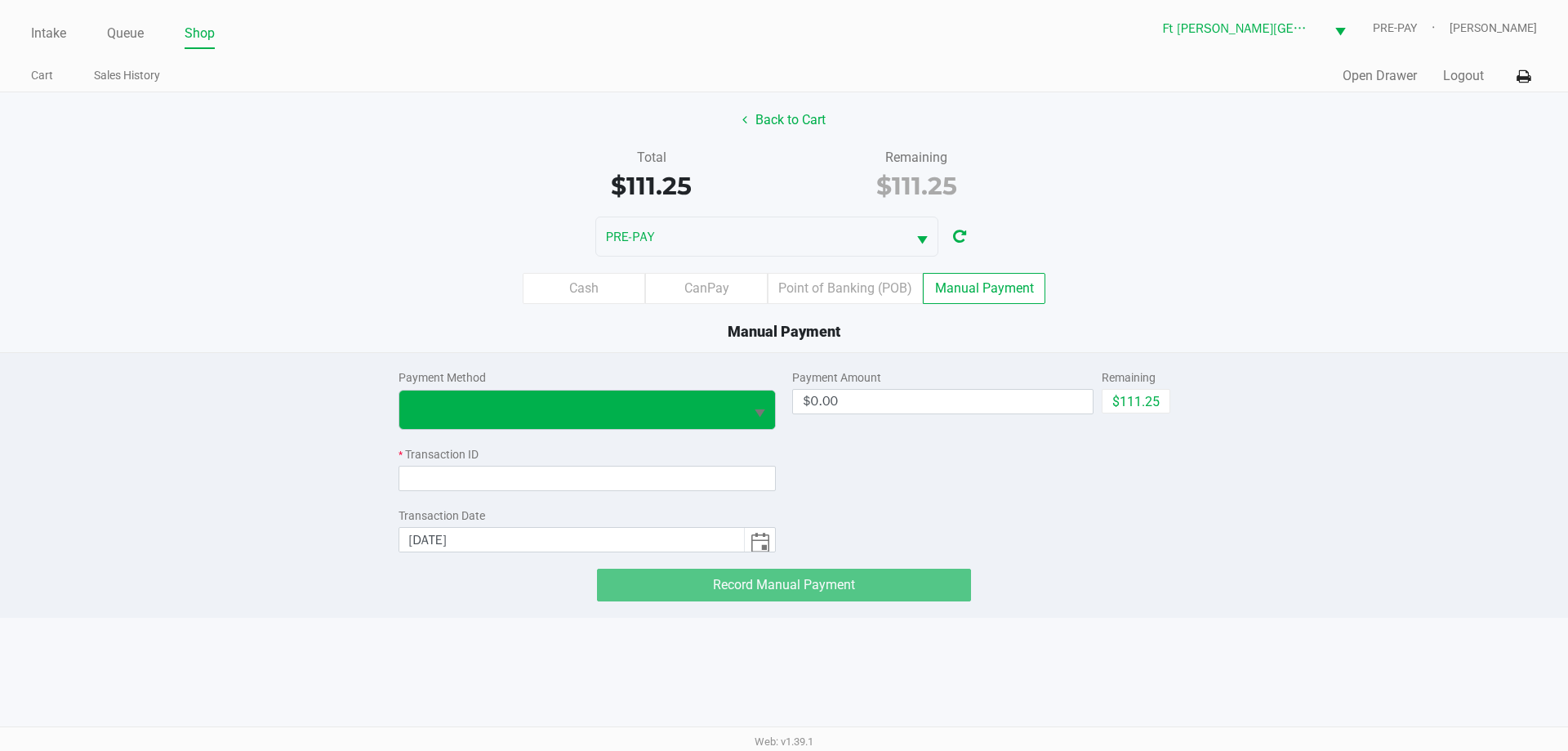 click at bounding box center [760, 409] 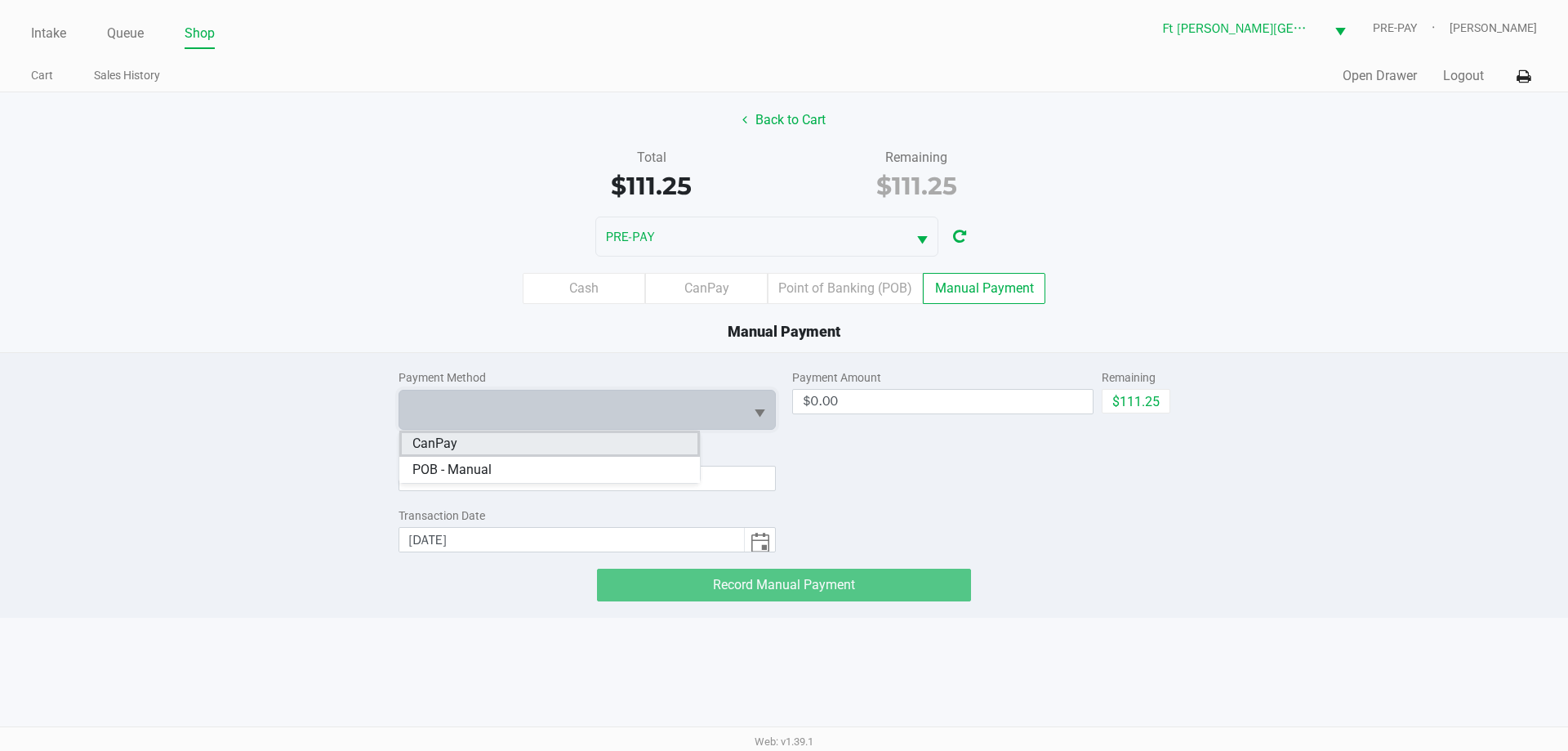 click on "CanPay" at bounding box center (550, 444) 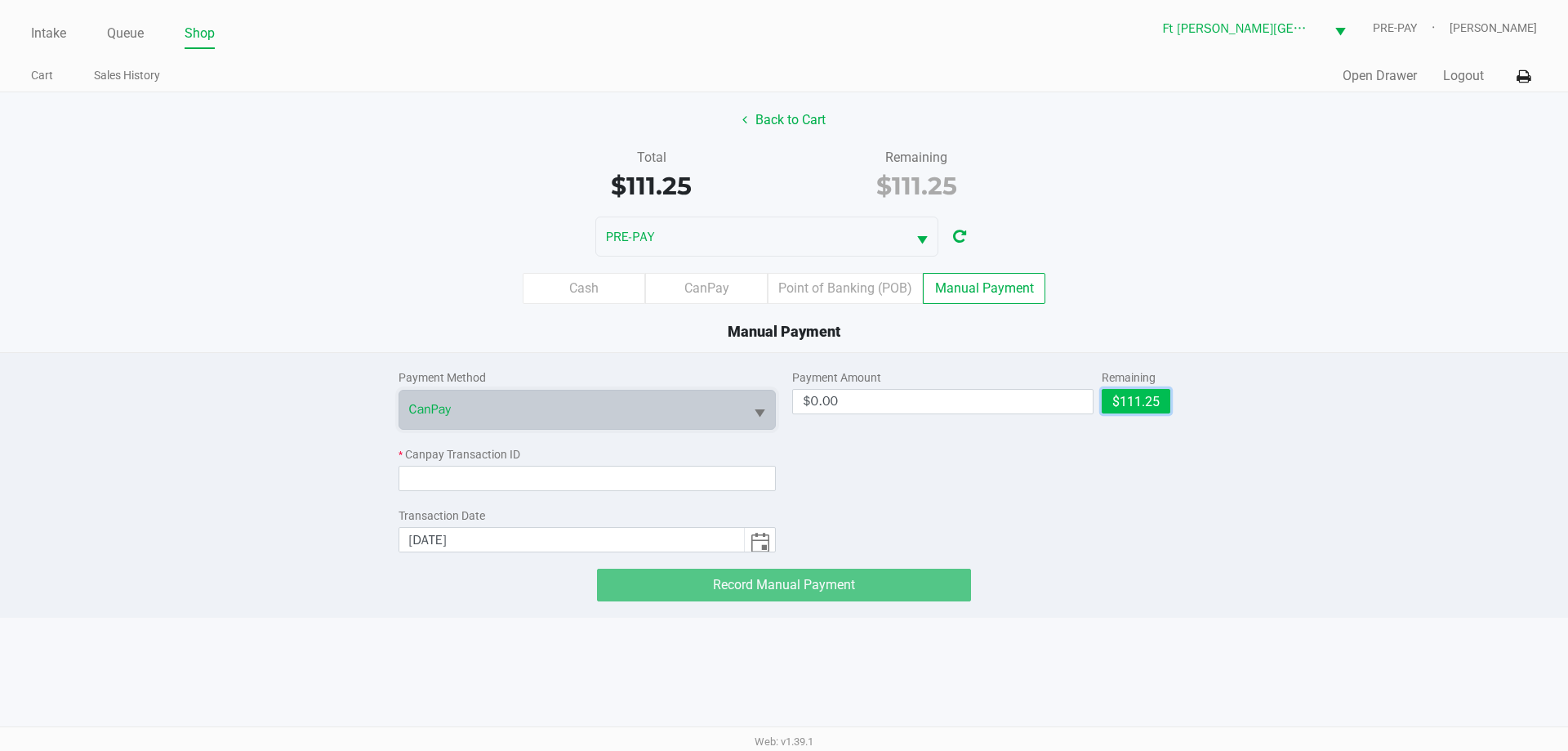 click on "$111.25" 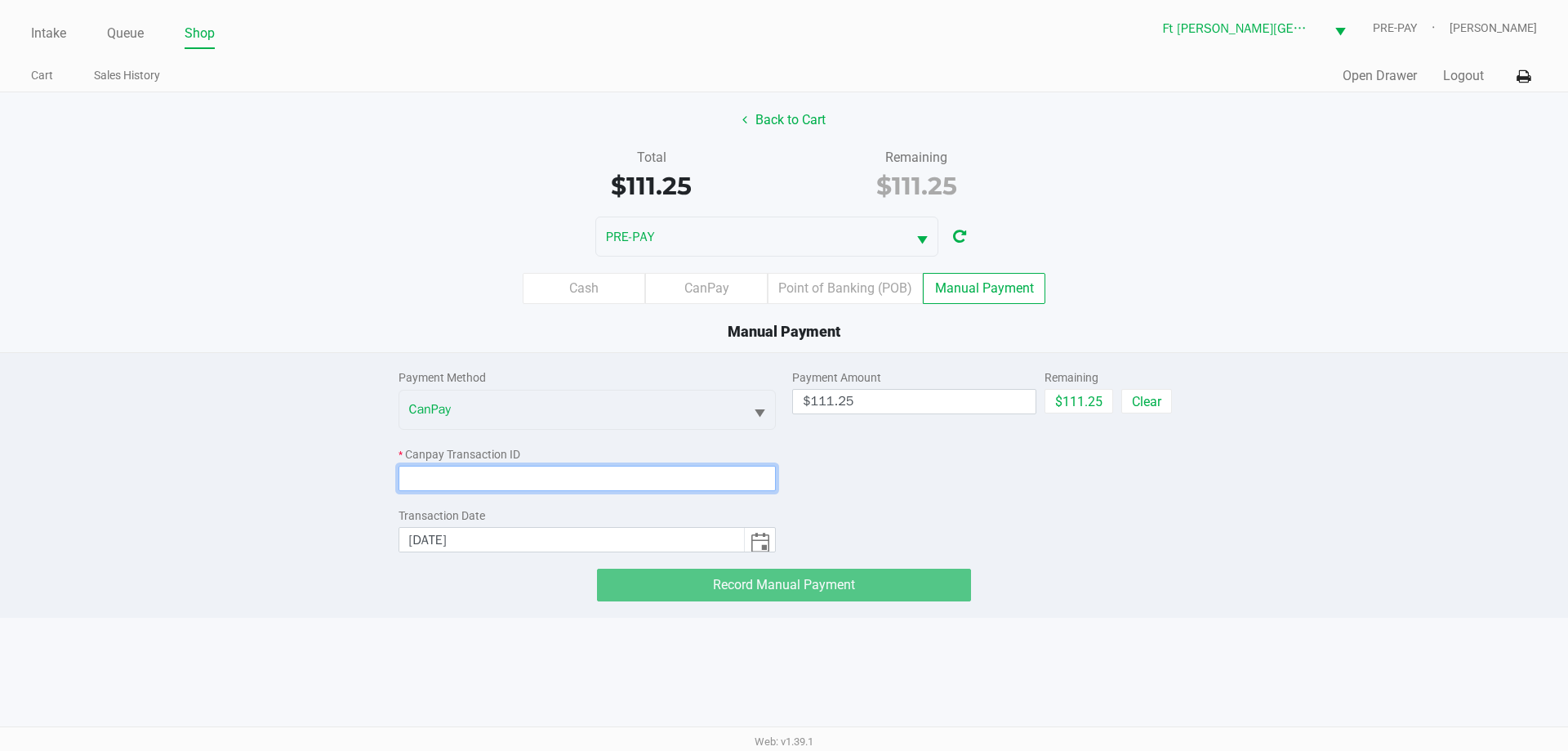 click 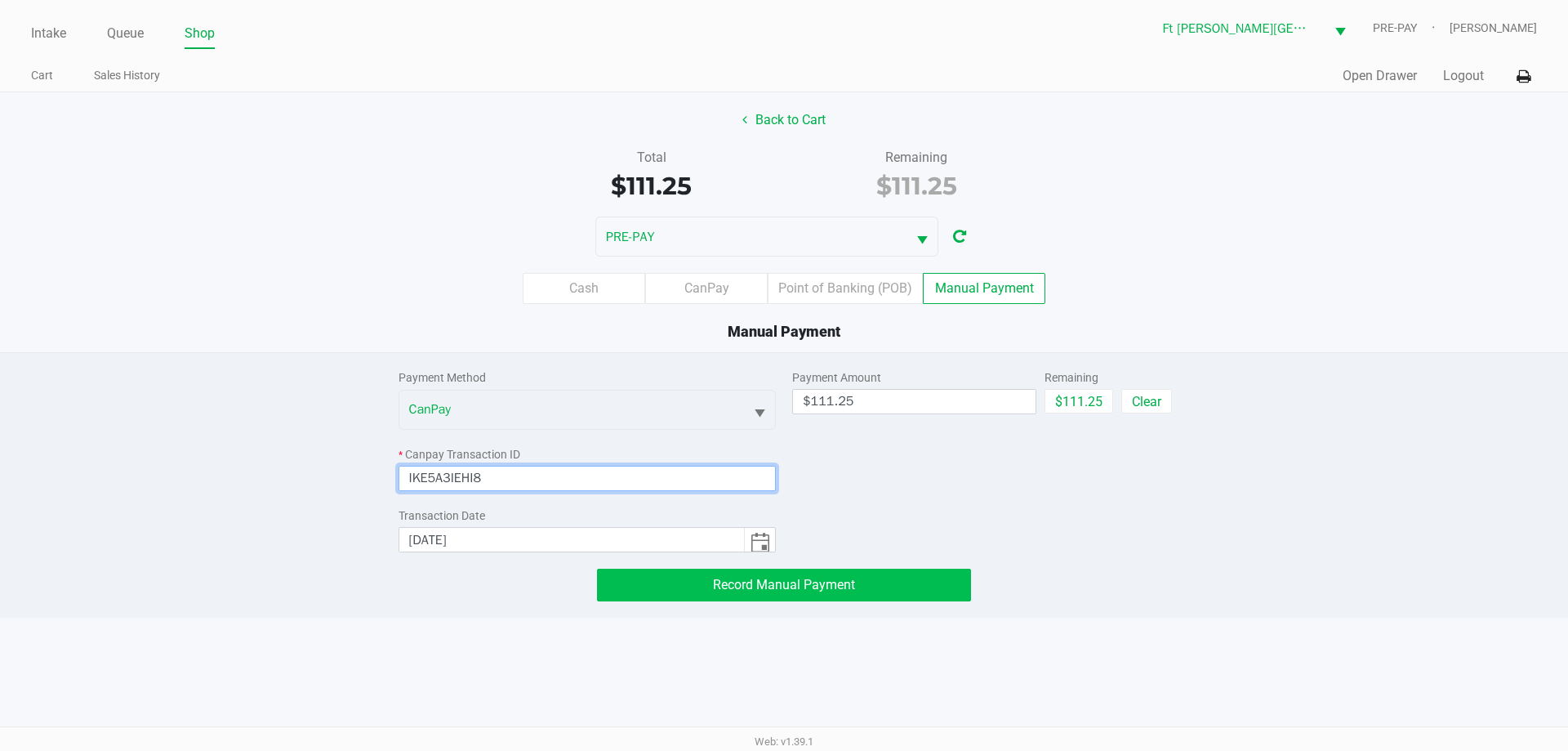 type on "IKE5A3IEHI8" 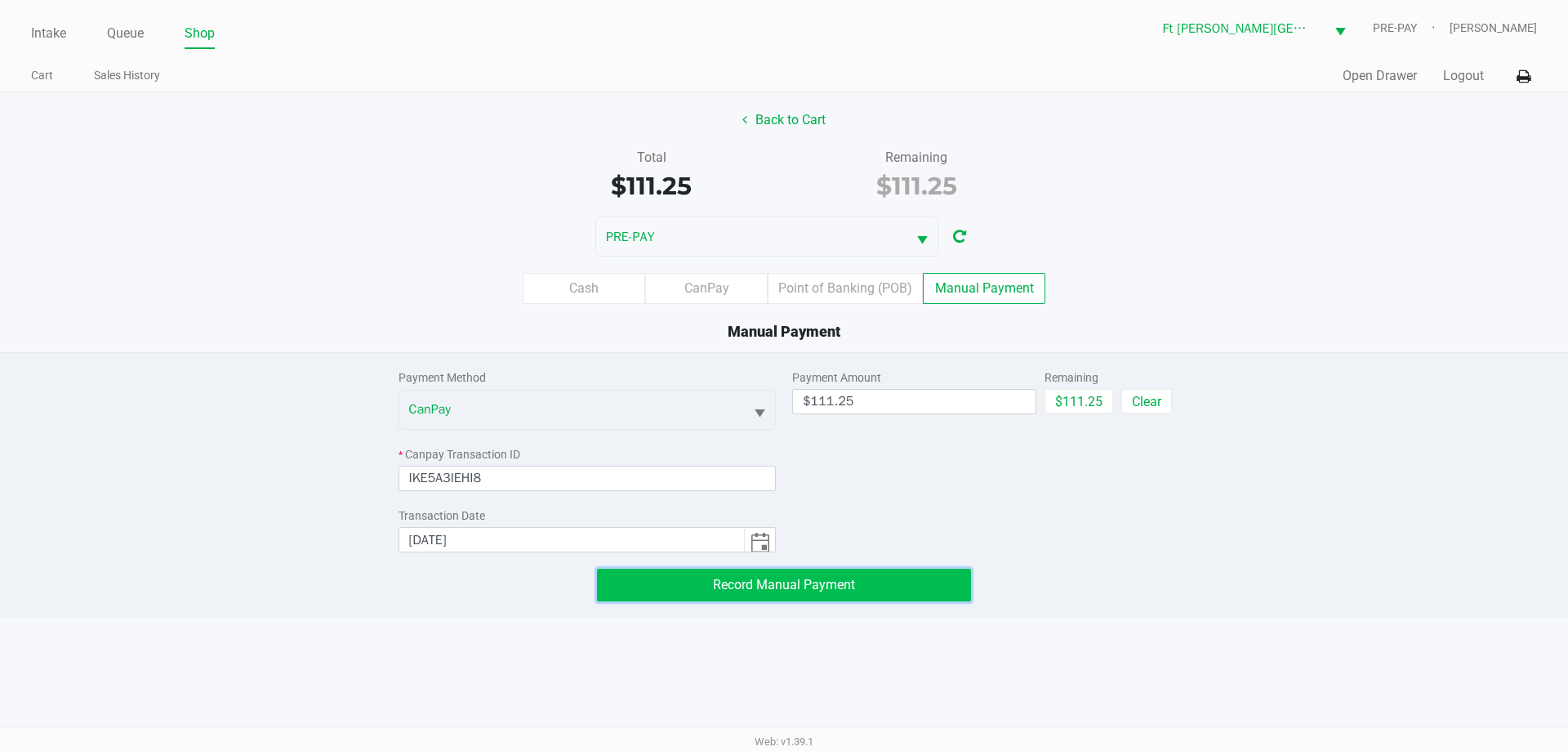 click on "Record Manual Payment" 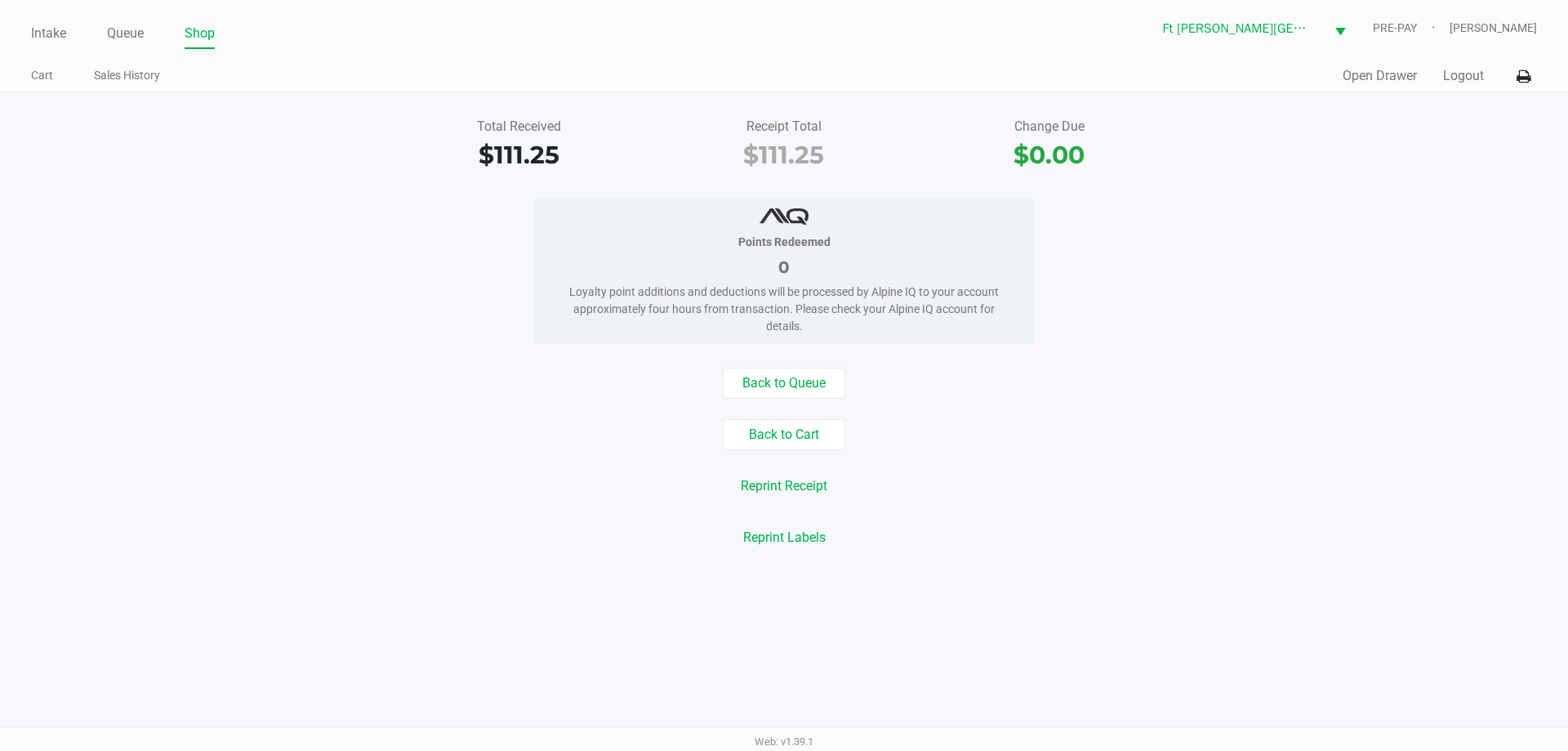 click on "Successful payment and dispensation to the state registry!" at bounding box center (1450, 42) 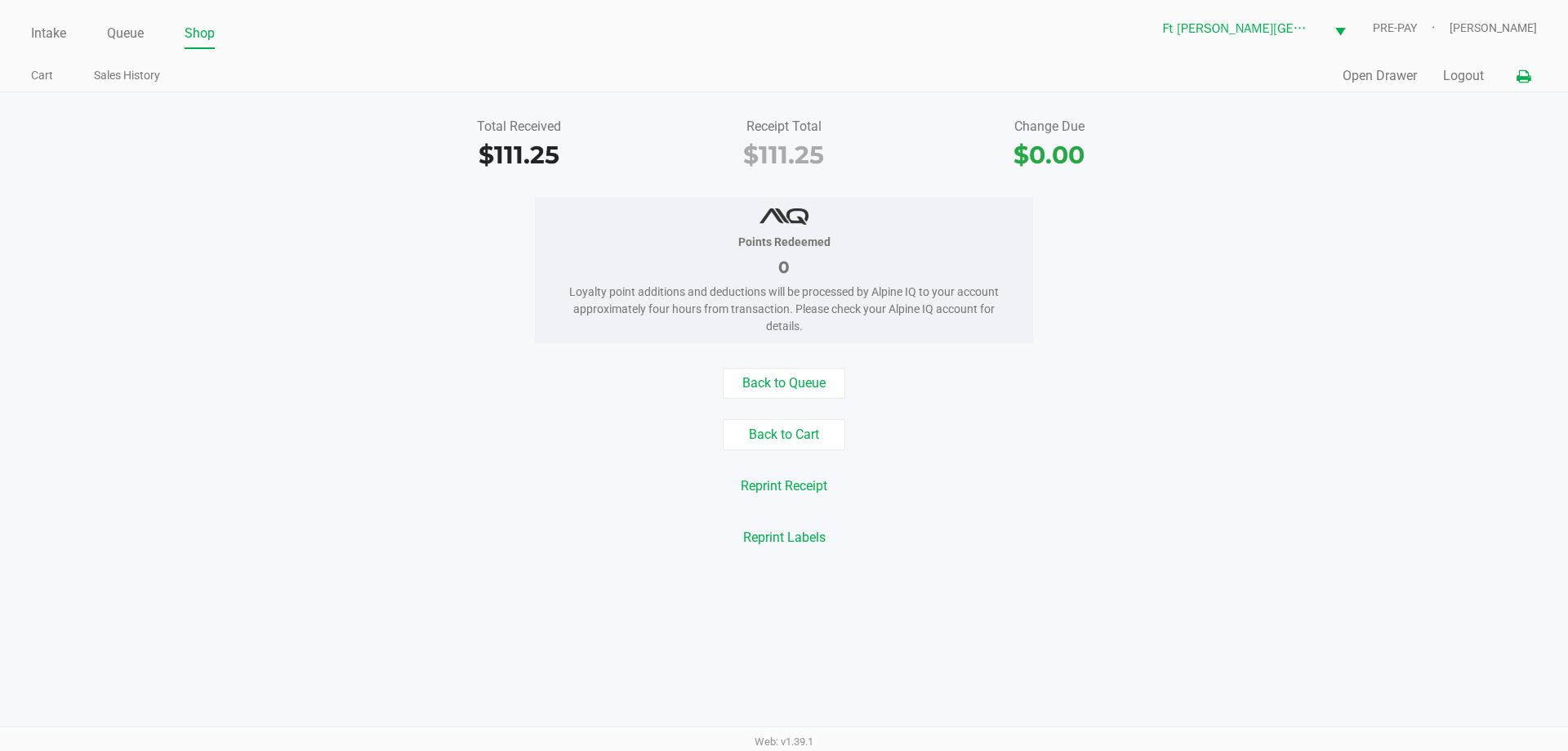 click 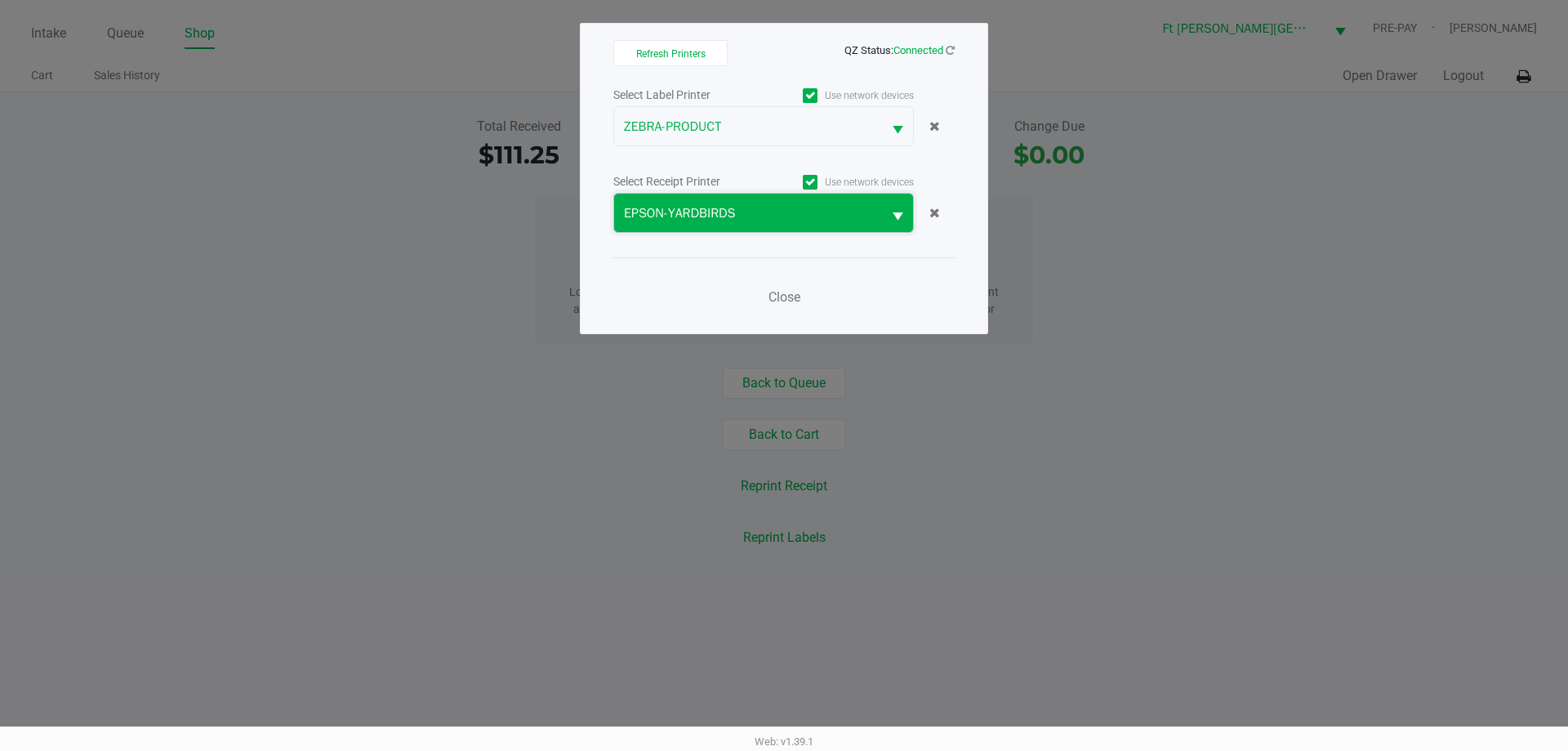 click on "EPSON-YARDBIRDS" at bounding box center (748, 213) 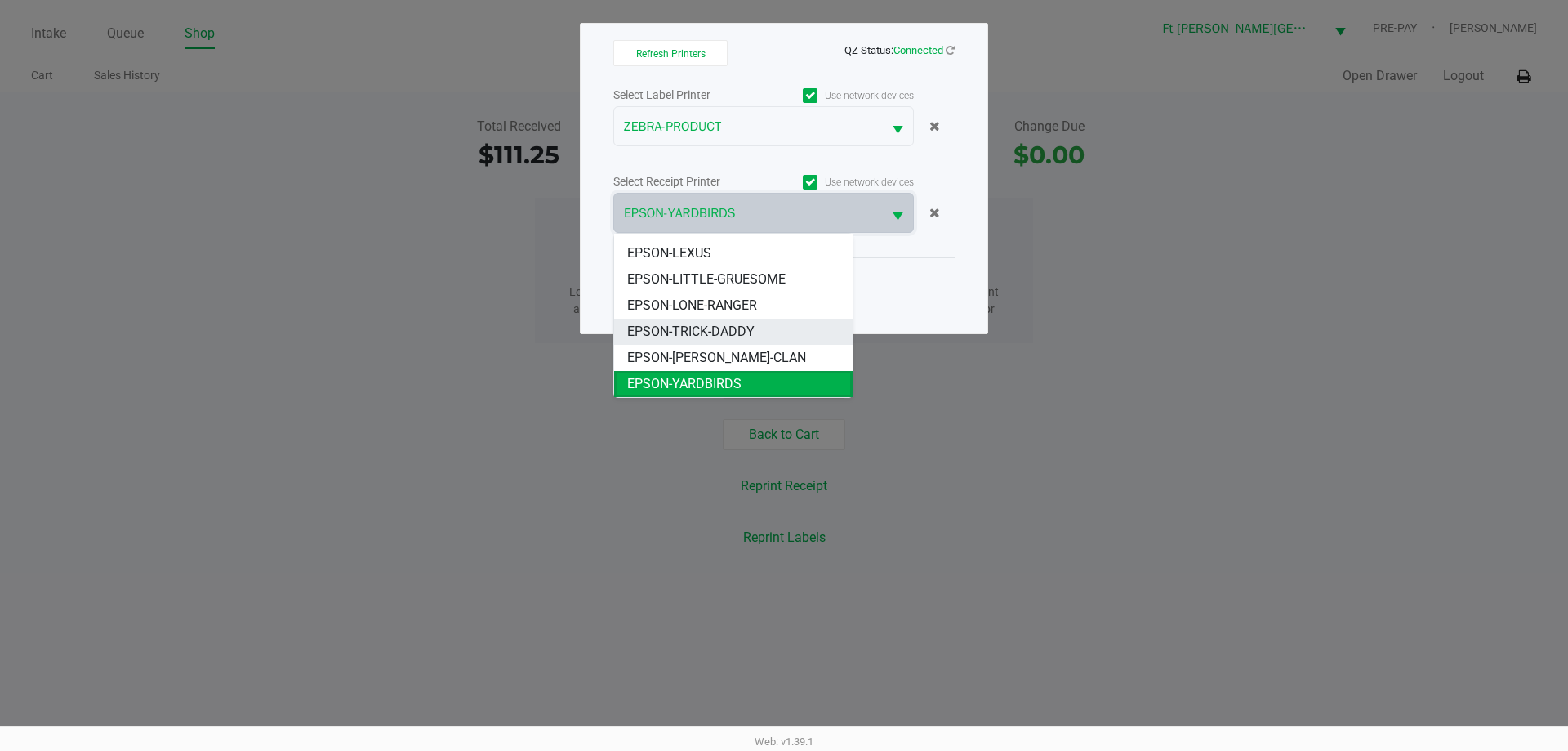 scroll, scrollTop: 0, scrollLeft: 0, axis: both 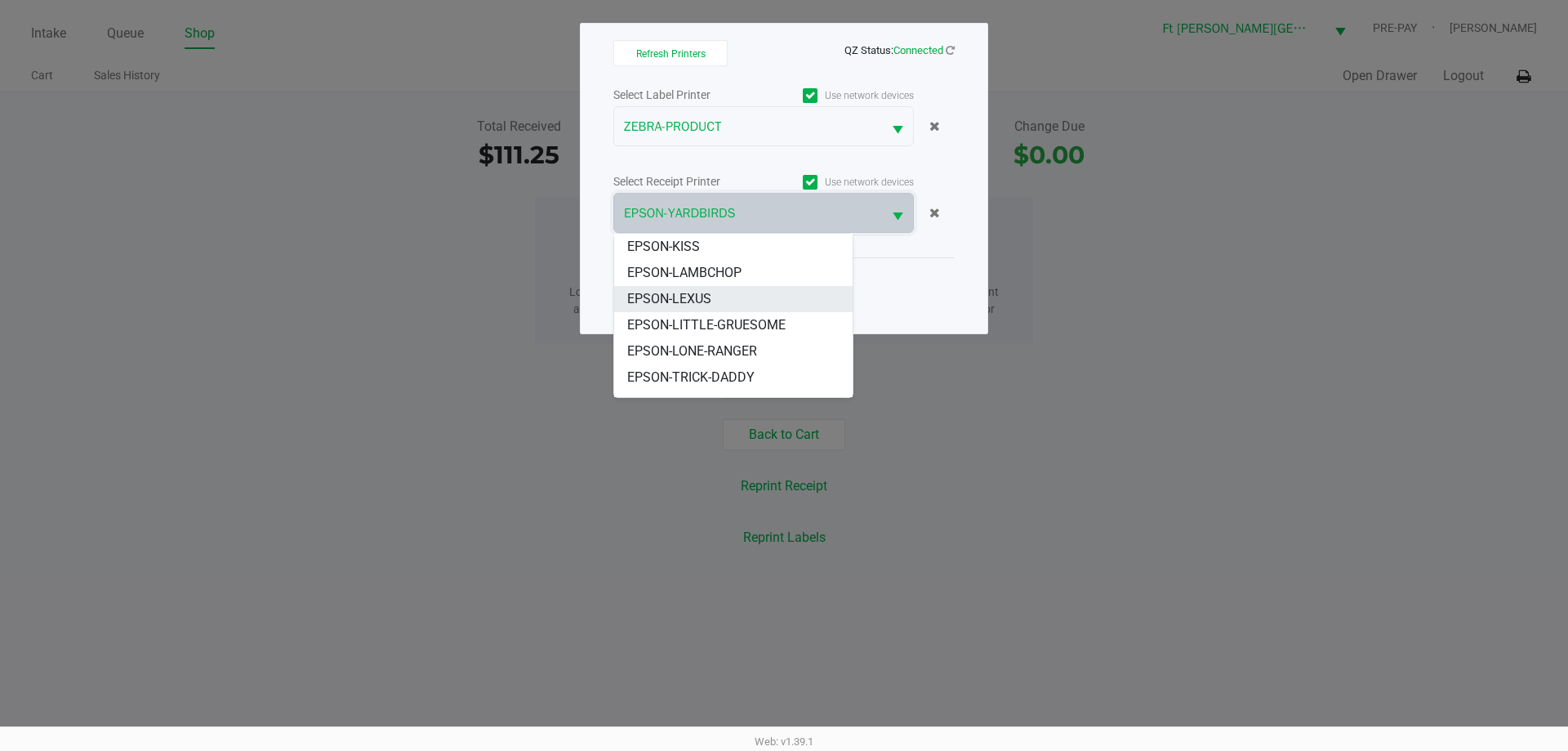 click on "EPSON-LEXUS" at bounding box center (733, 299) 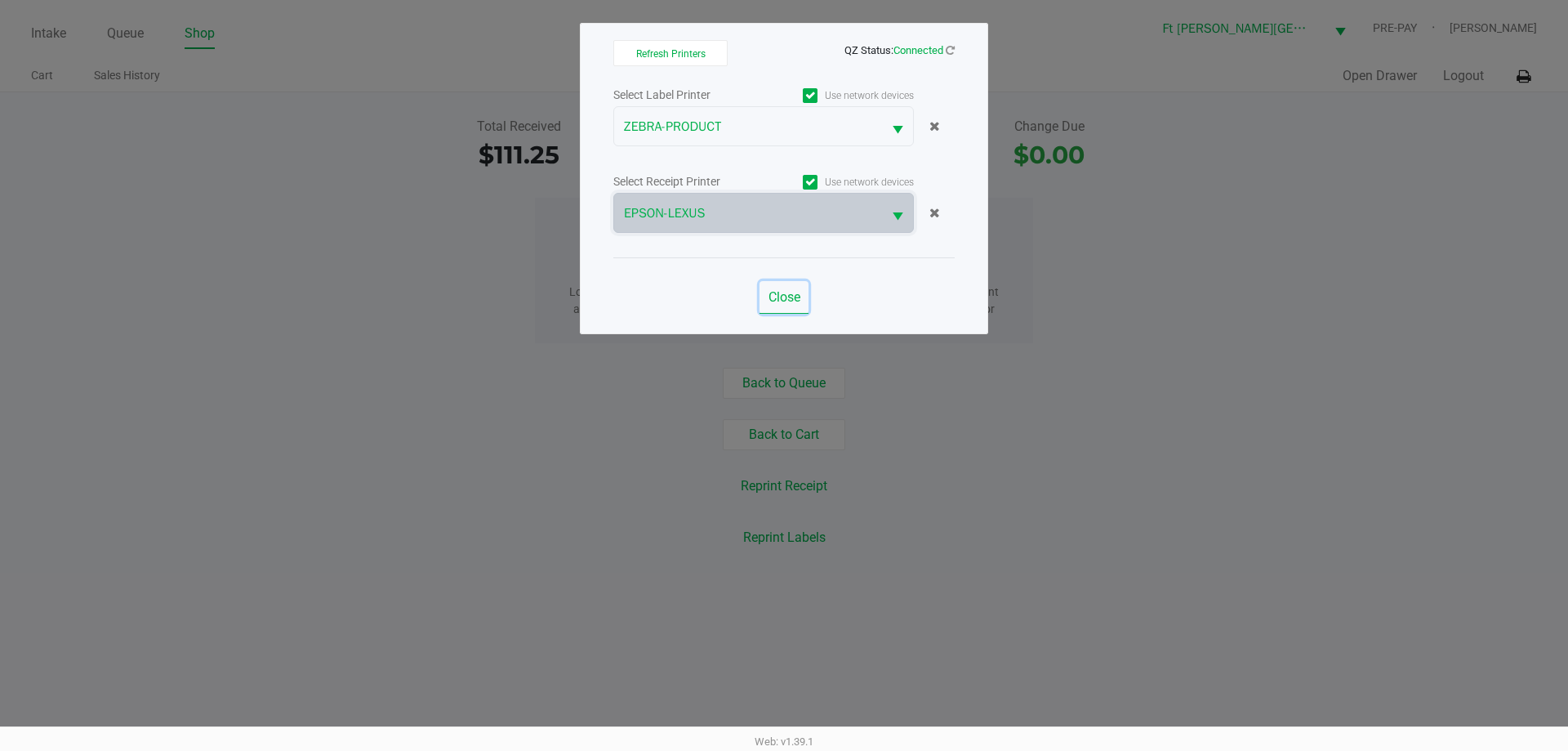click on "Close" 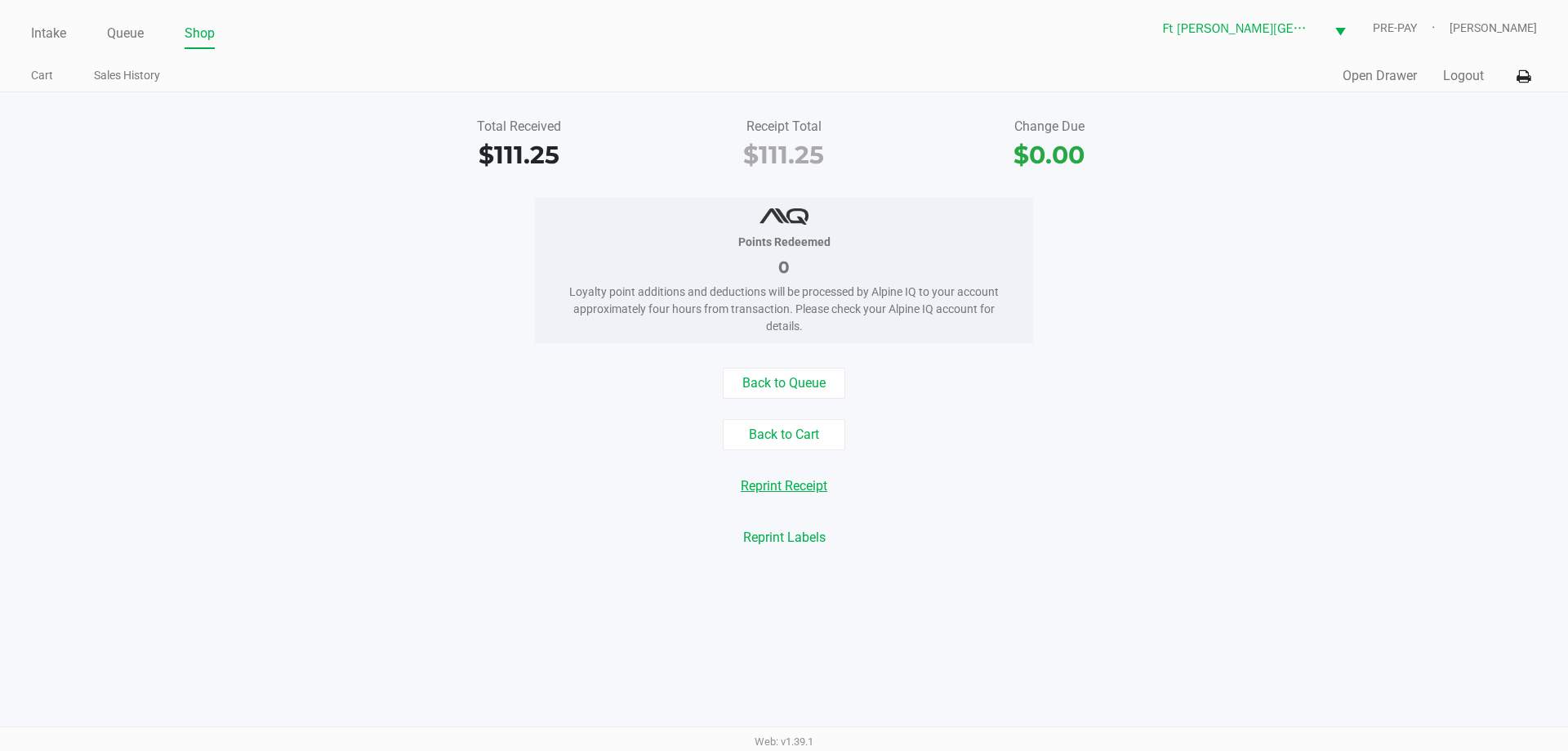 click on "Reprint Receipt" 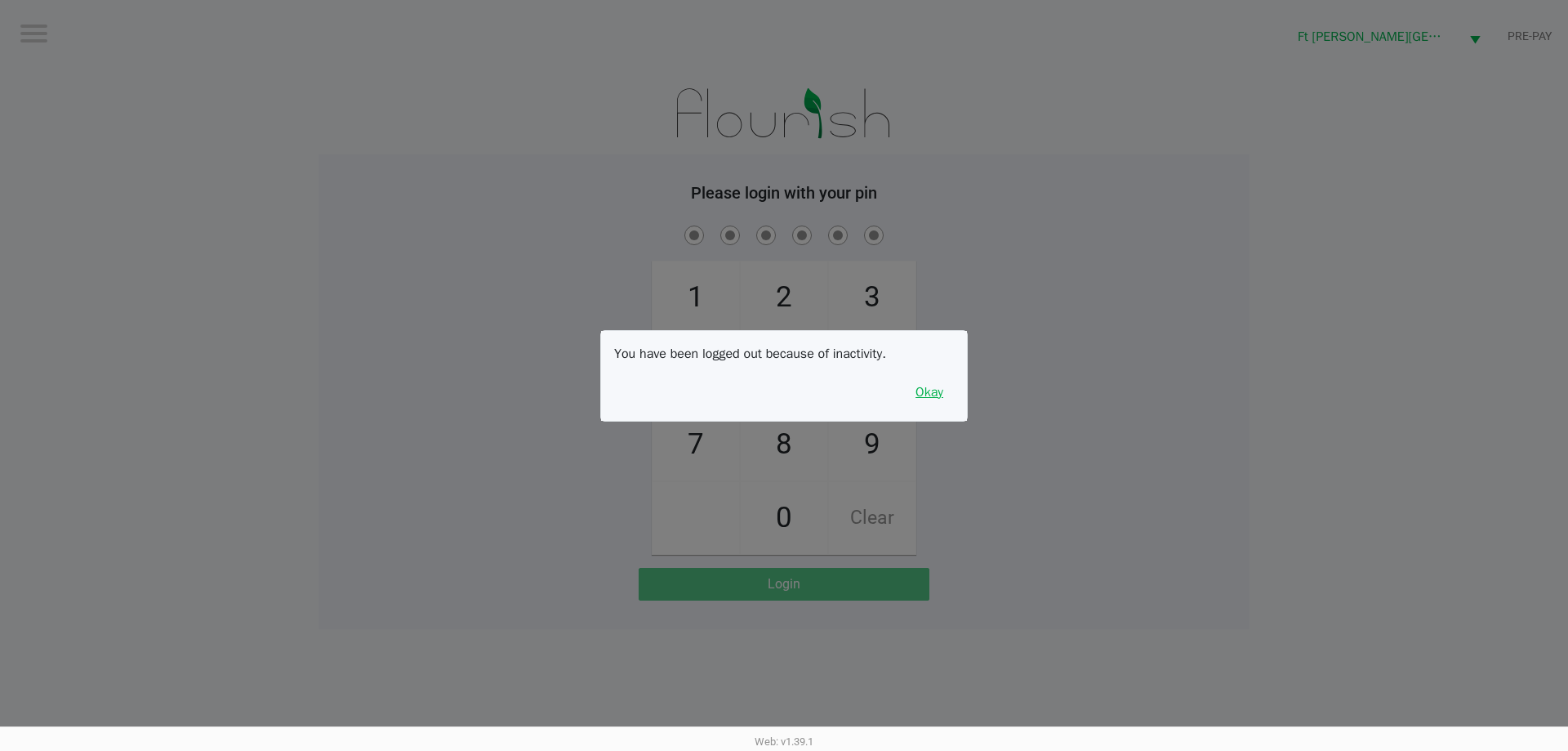 click on "Okay" at bounding box center (929, 392) 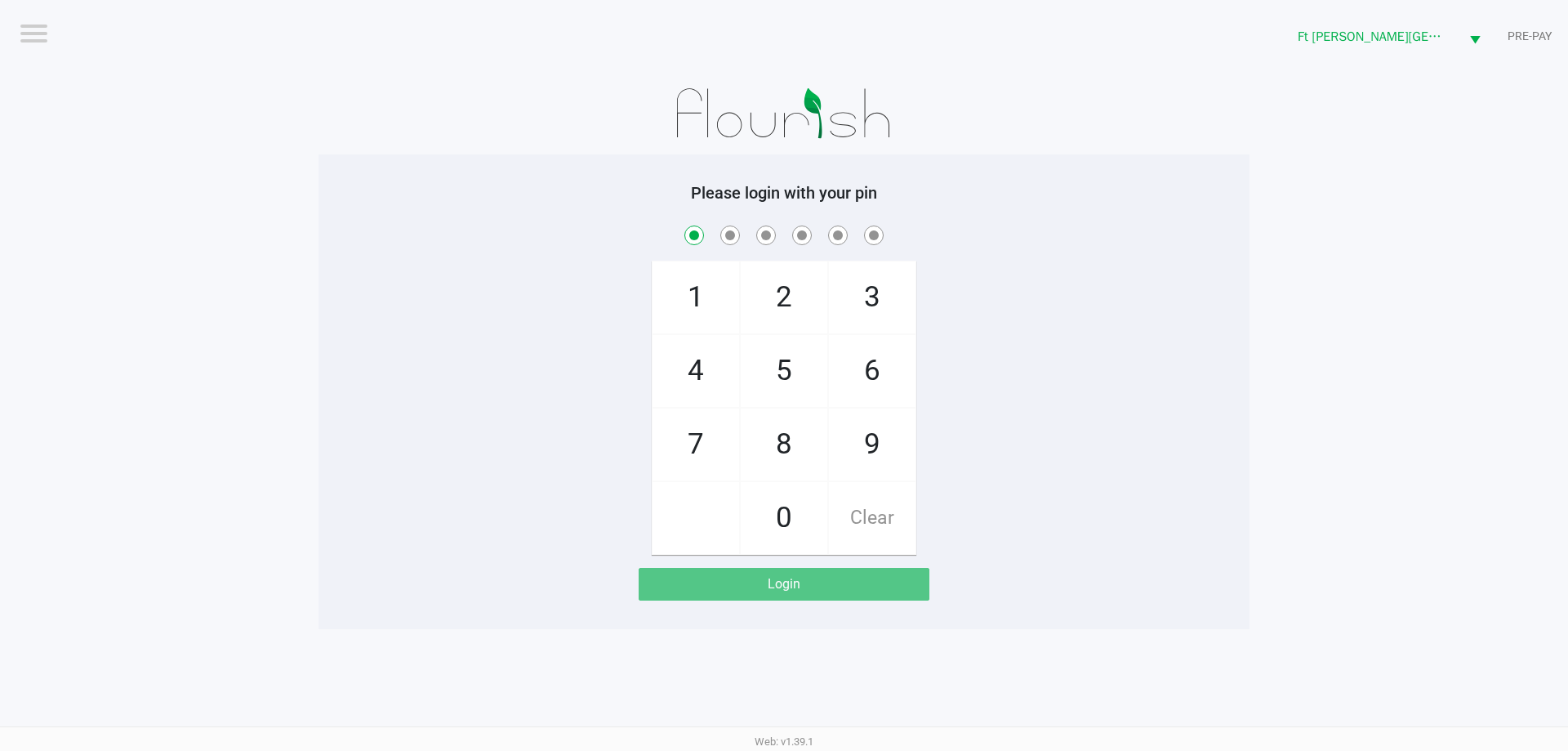 checkbox on "true" 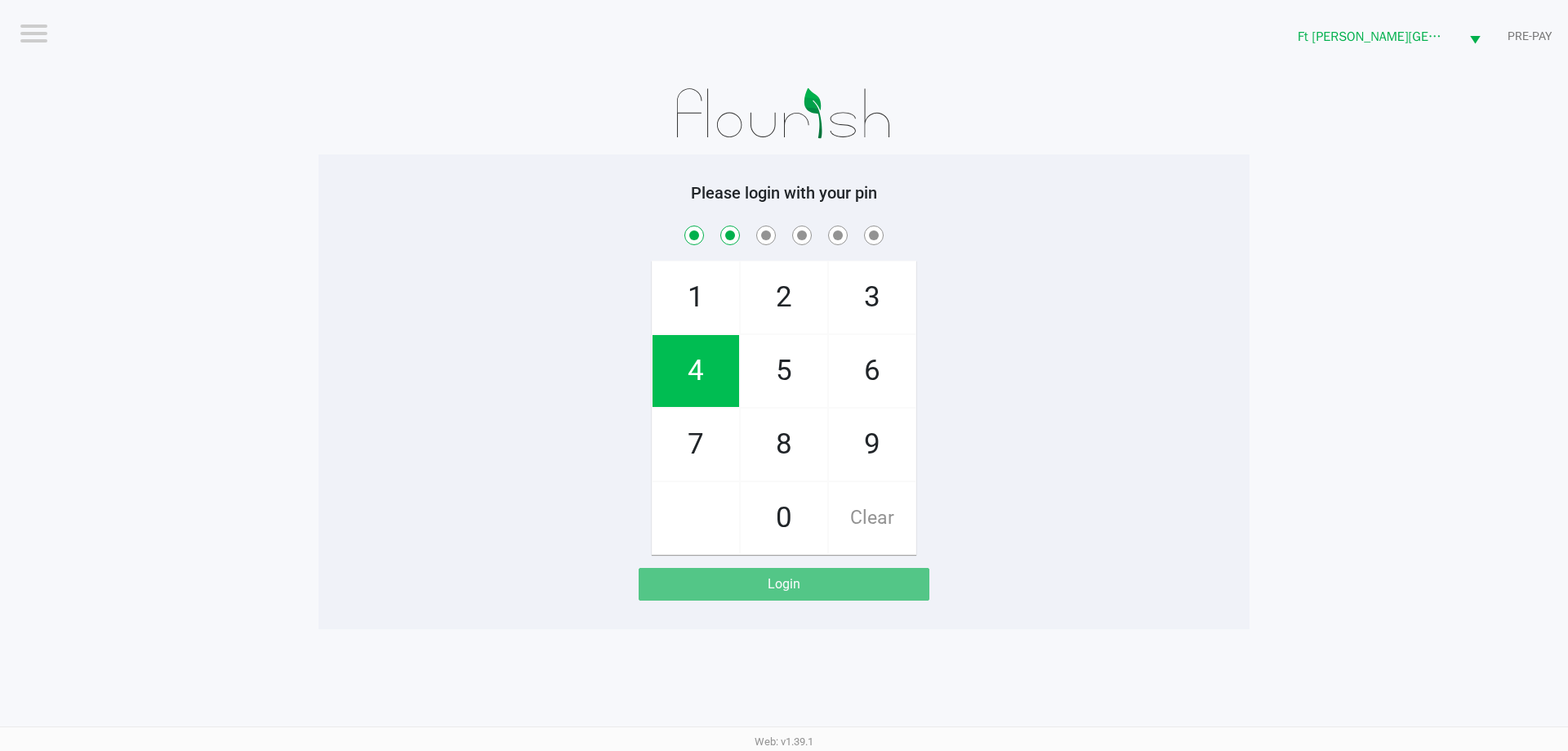 checkbox on "true" 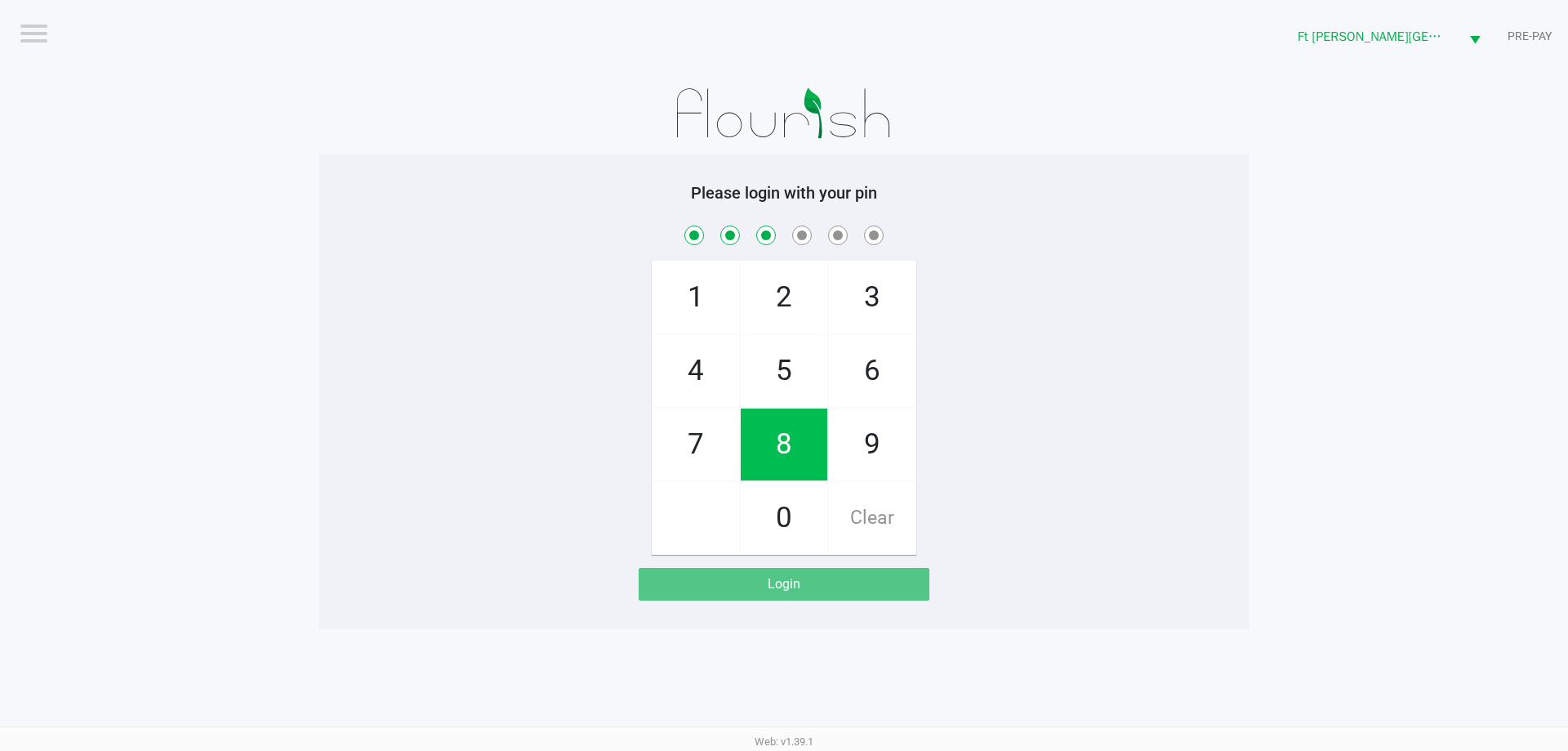 checkbox on "true" 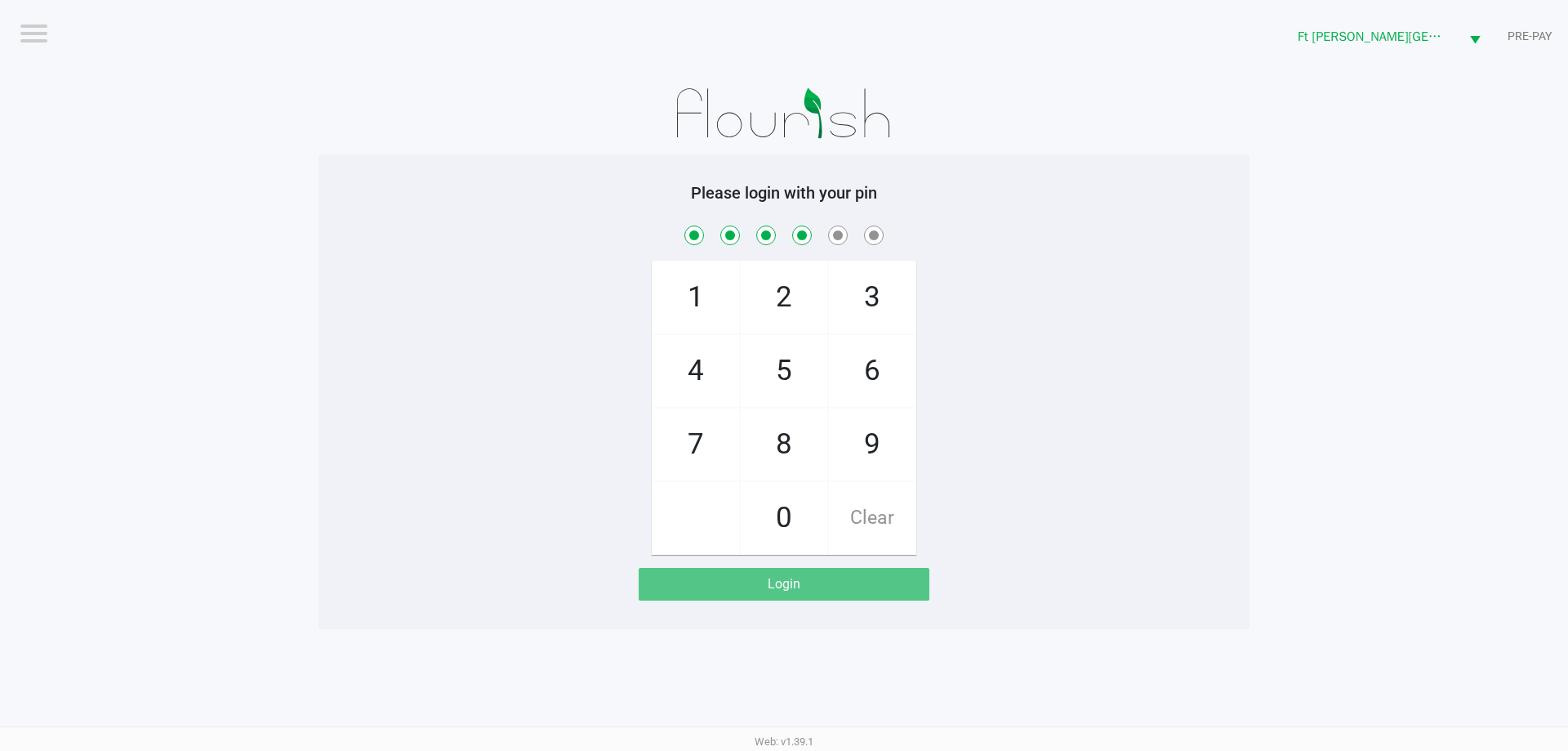 checkbox on "true" 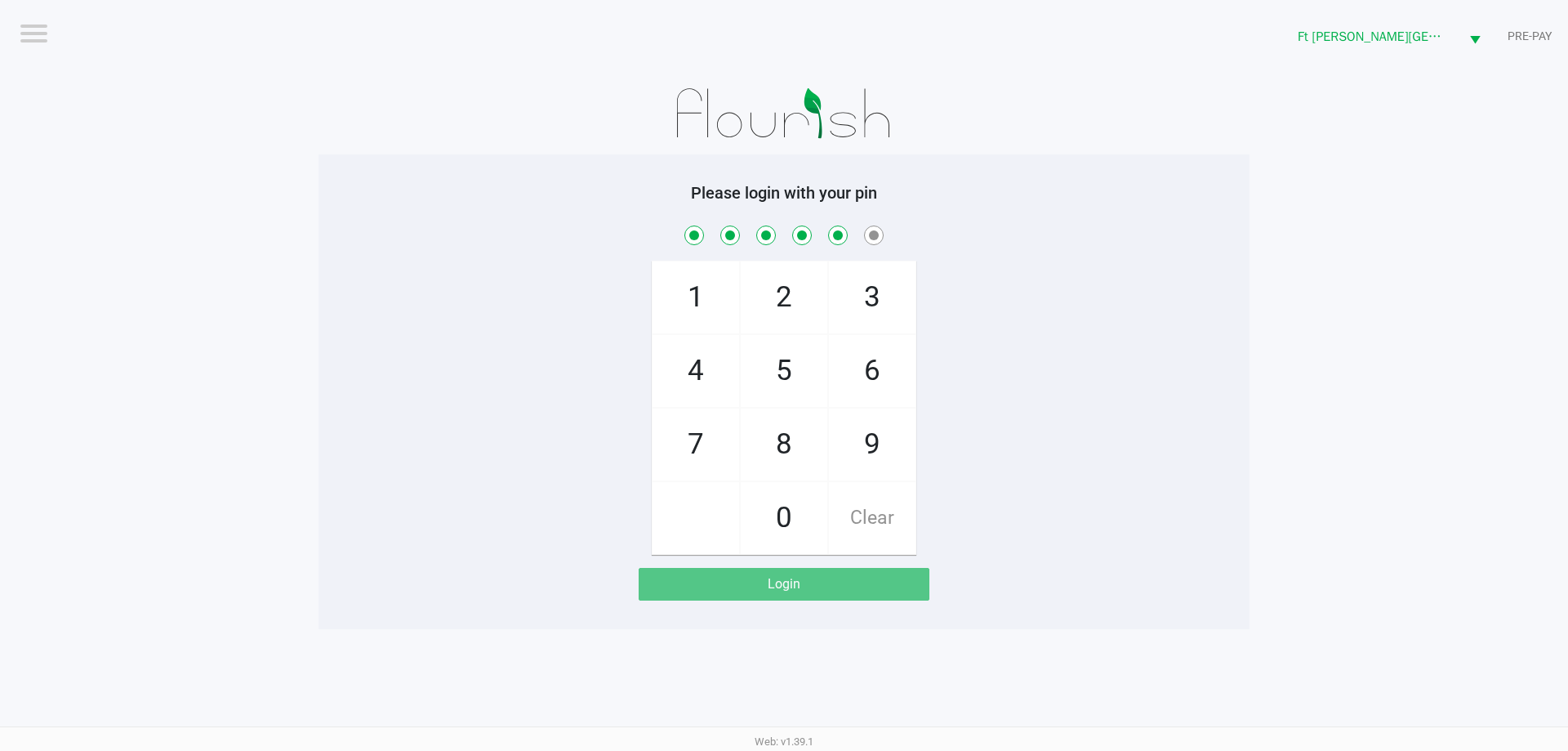 checkbox on "true" 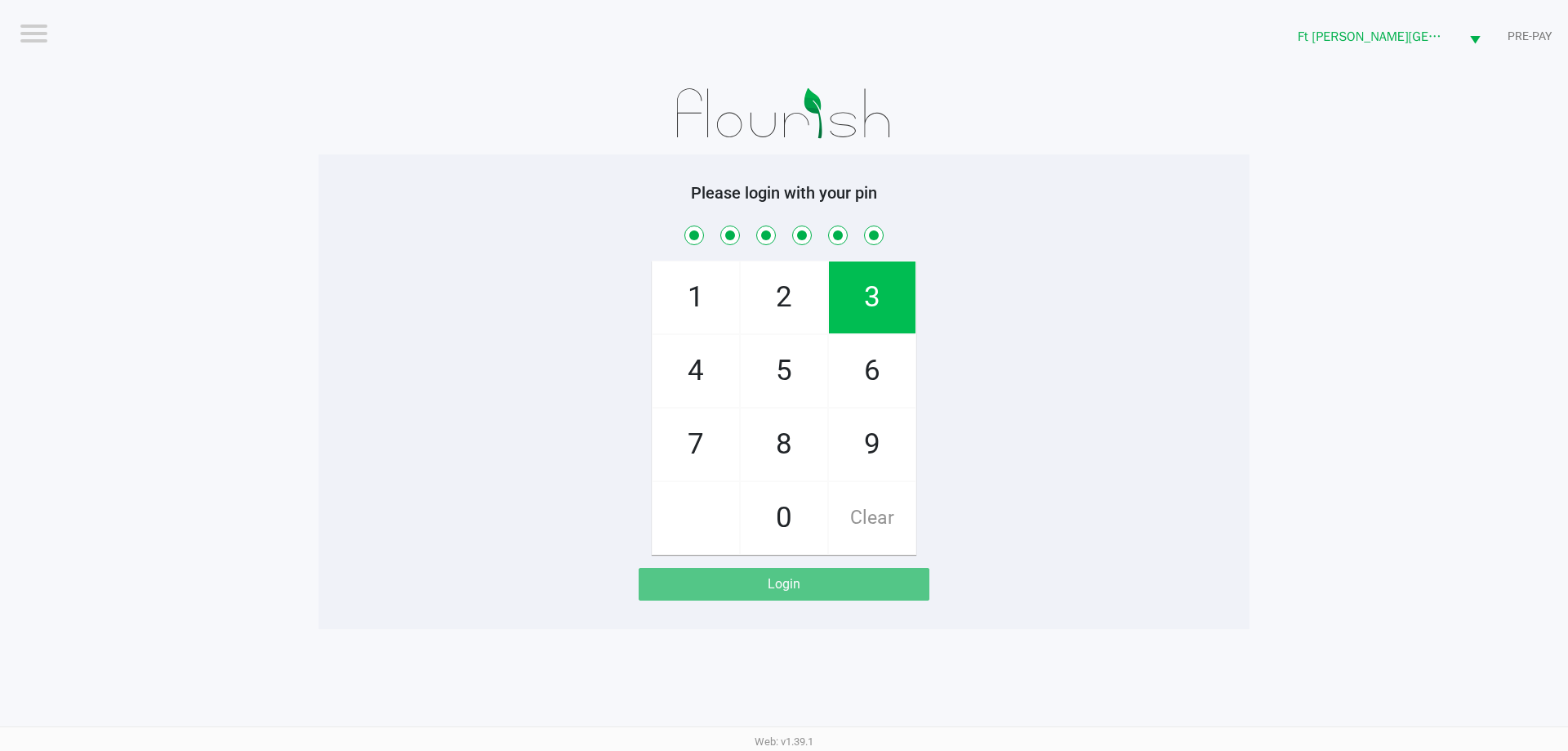 checkbox on "true" 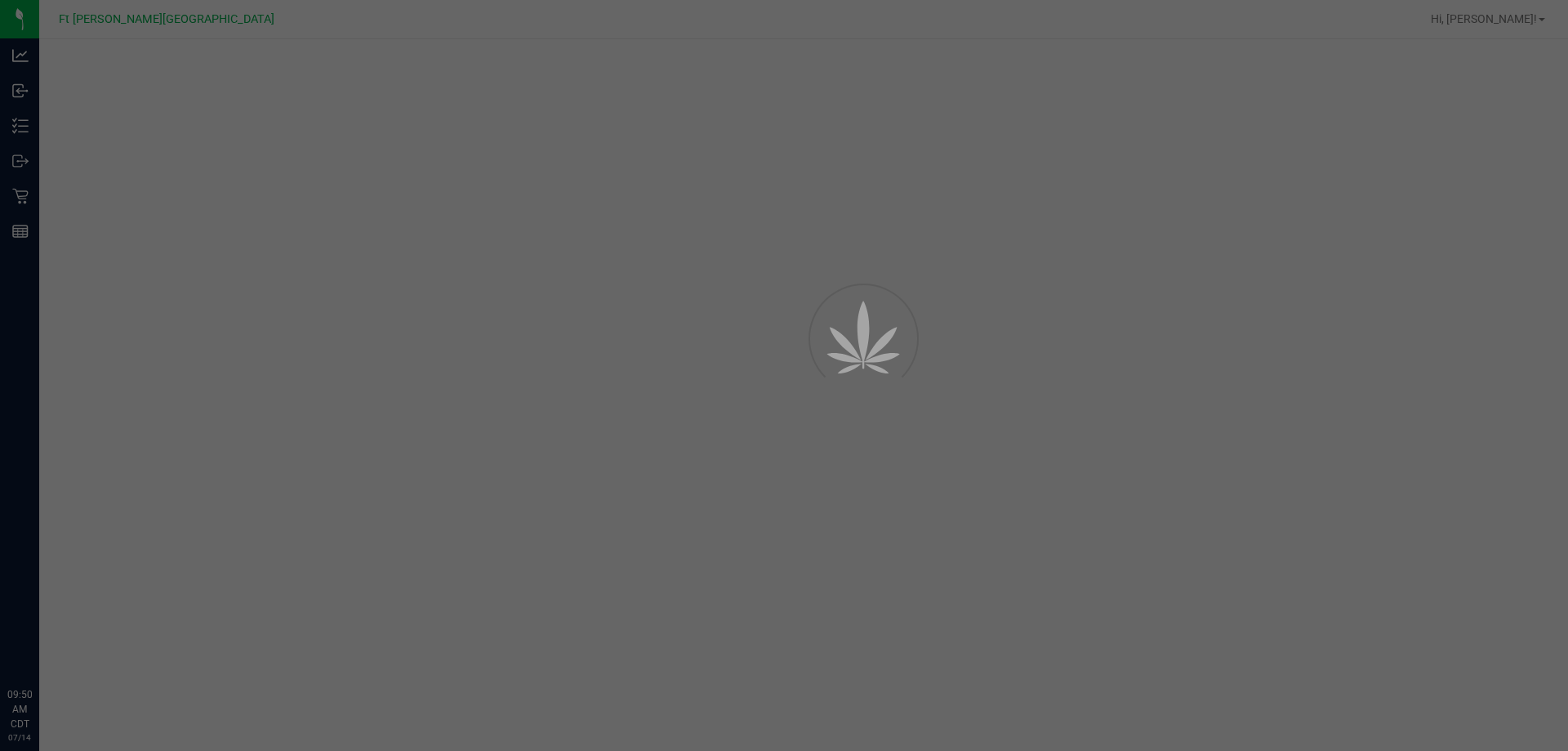 scroll, scrollTop: 0, scrollLeft: 0, axis: both 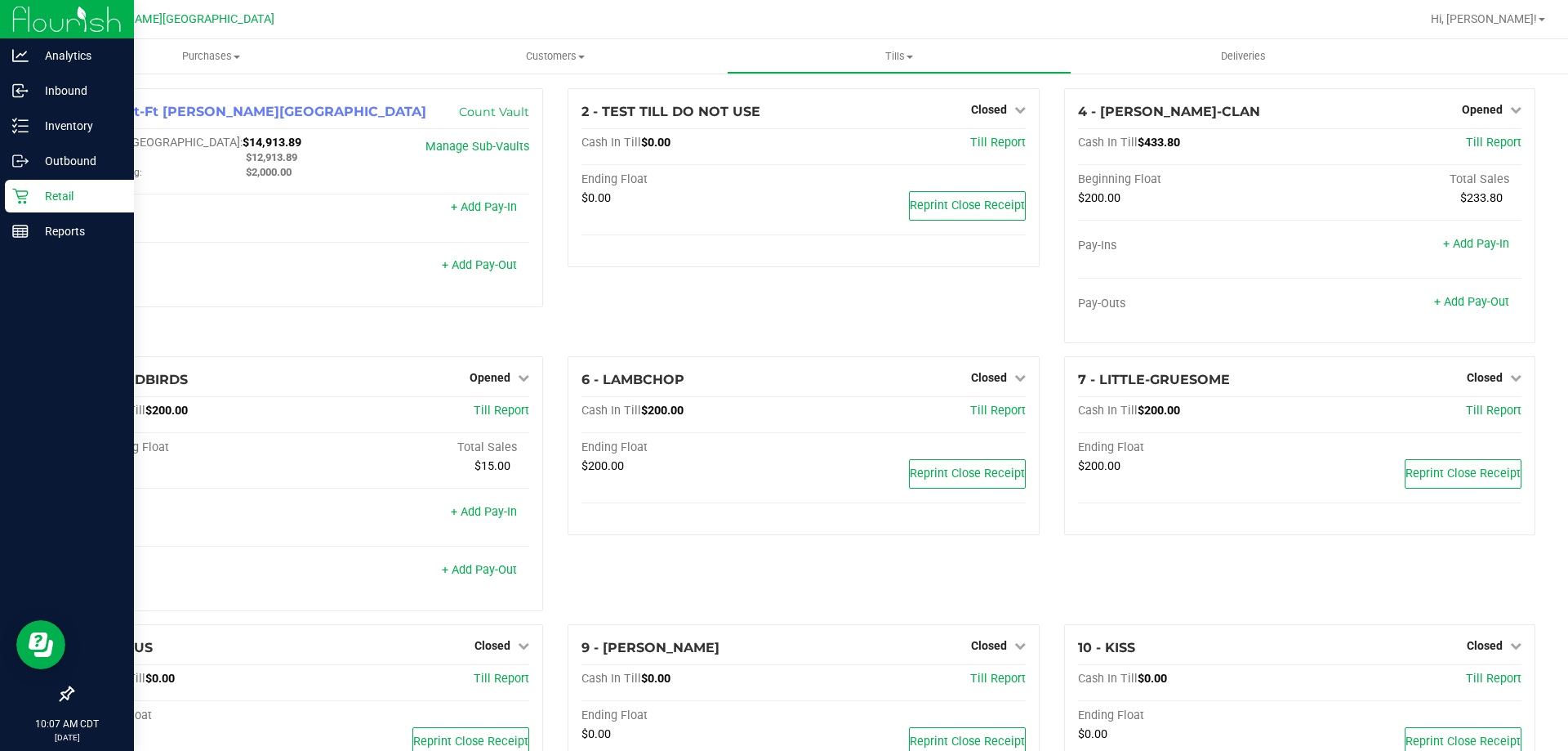 click 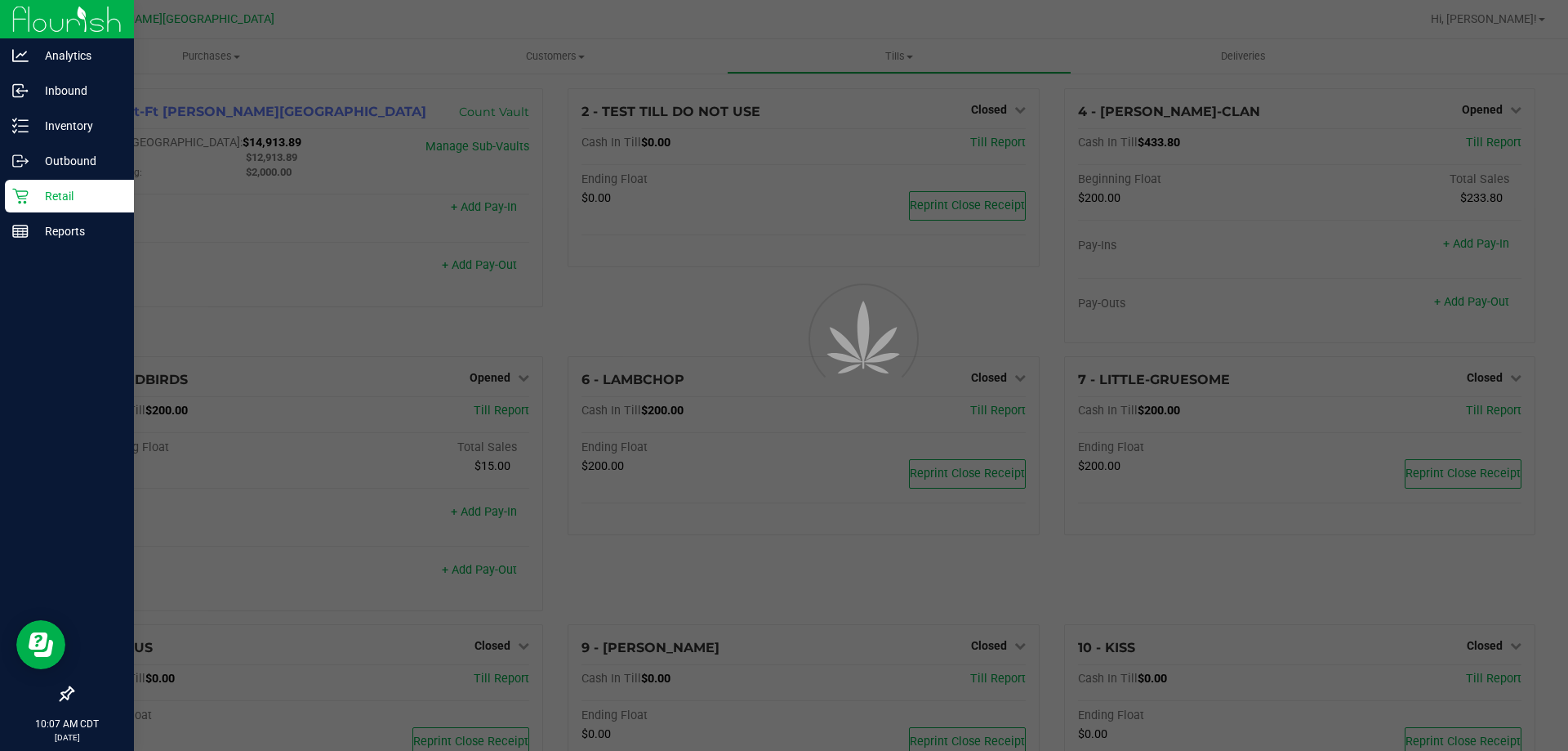 click 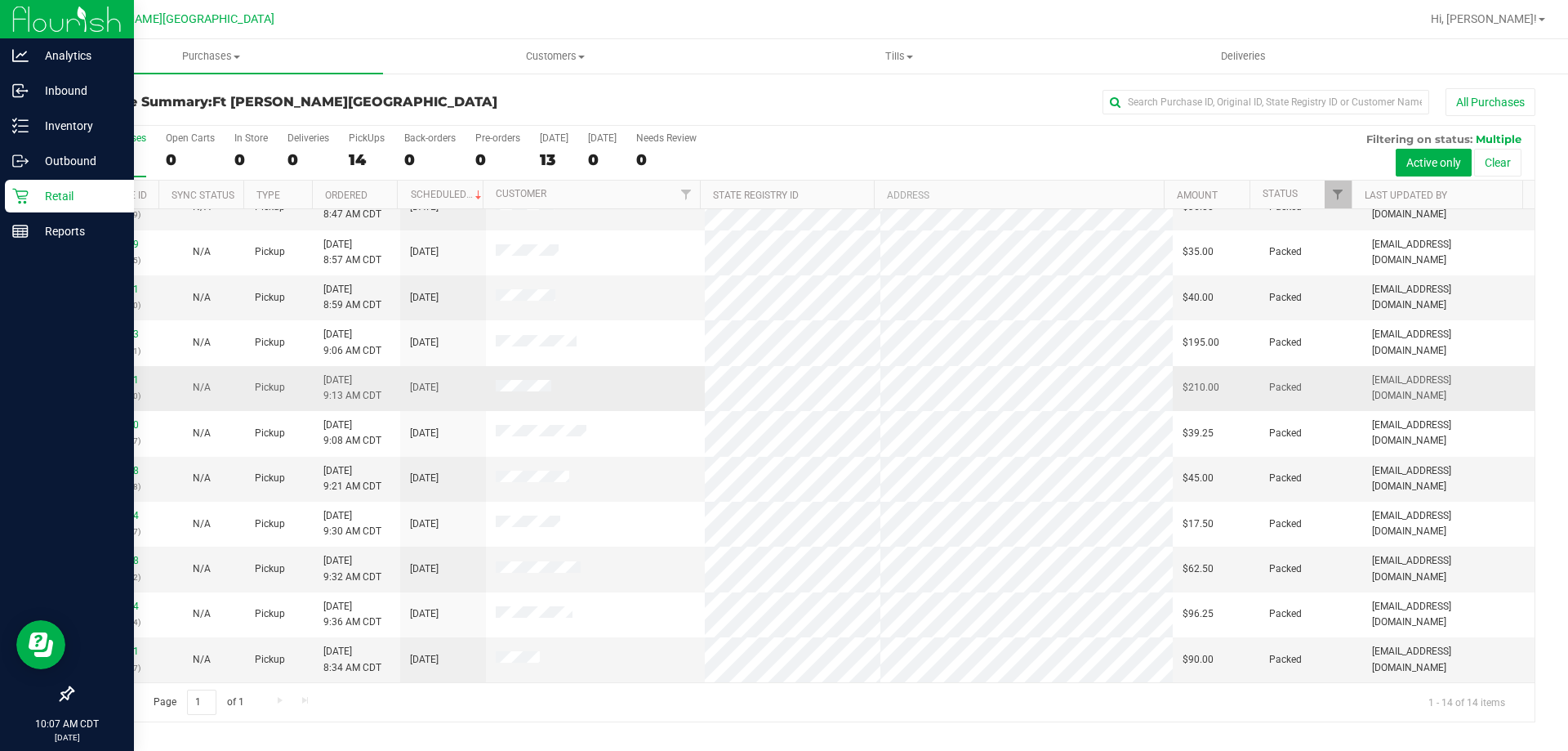 scroll, scrollTop: 0, scrollLeft: 0, axis: both 